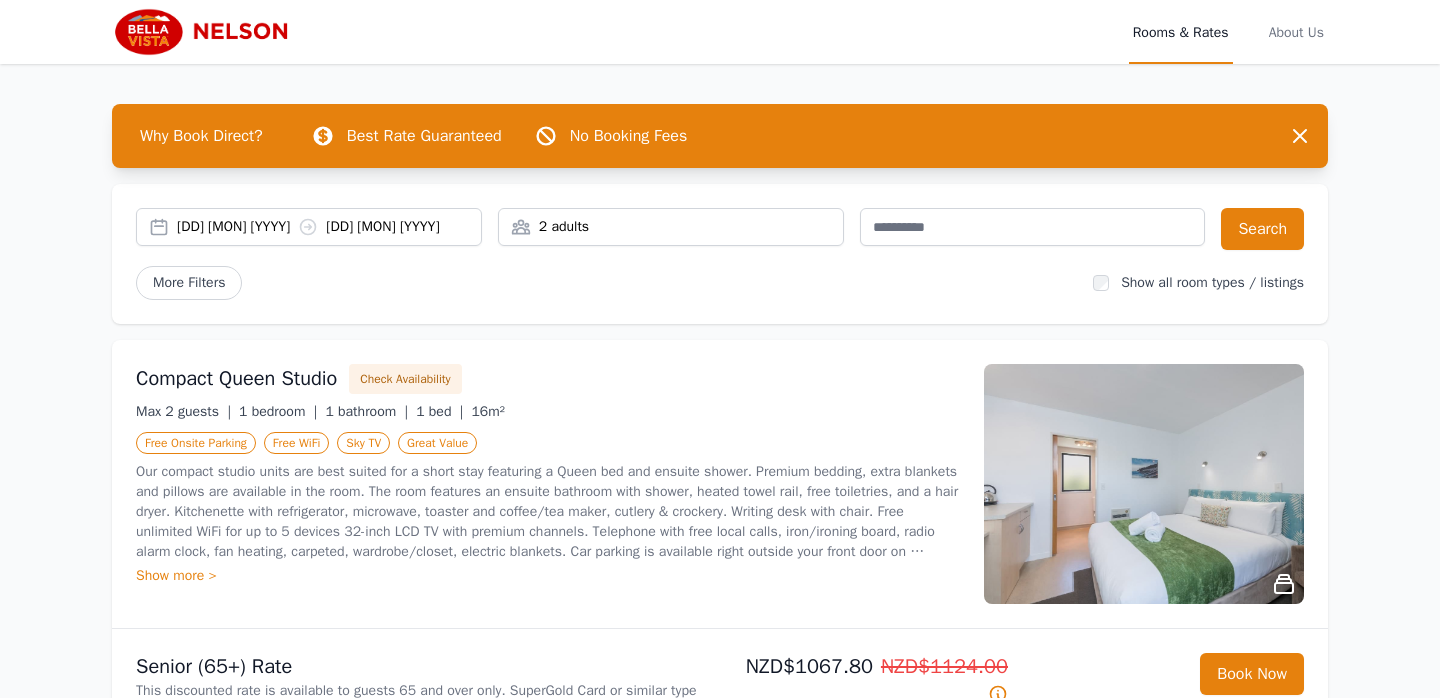scroll, scrollTop: 0, scrollLeft: 0, axis: both 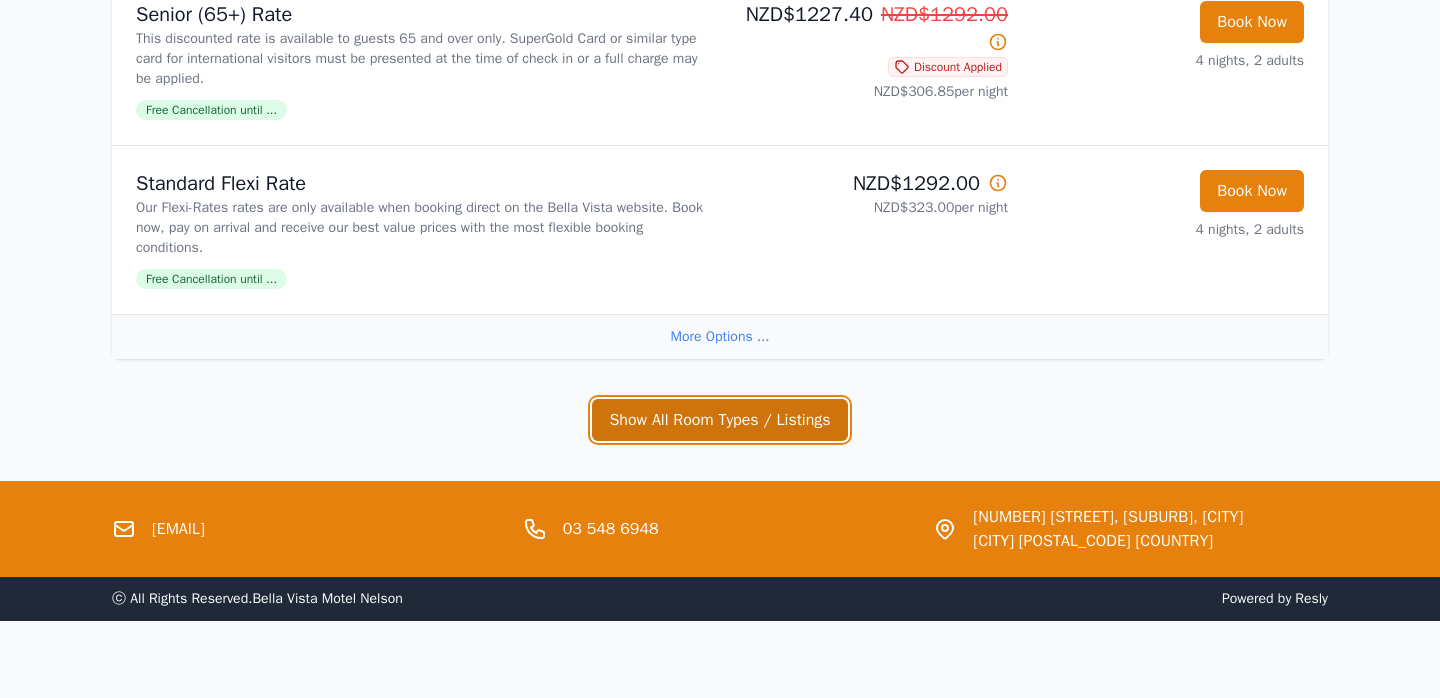 click on "Show All Room Types / Listings" at bounding box center [719, 420] 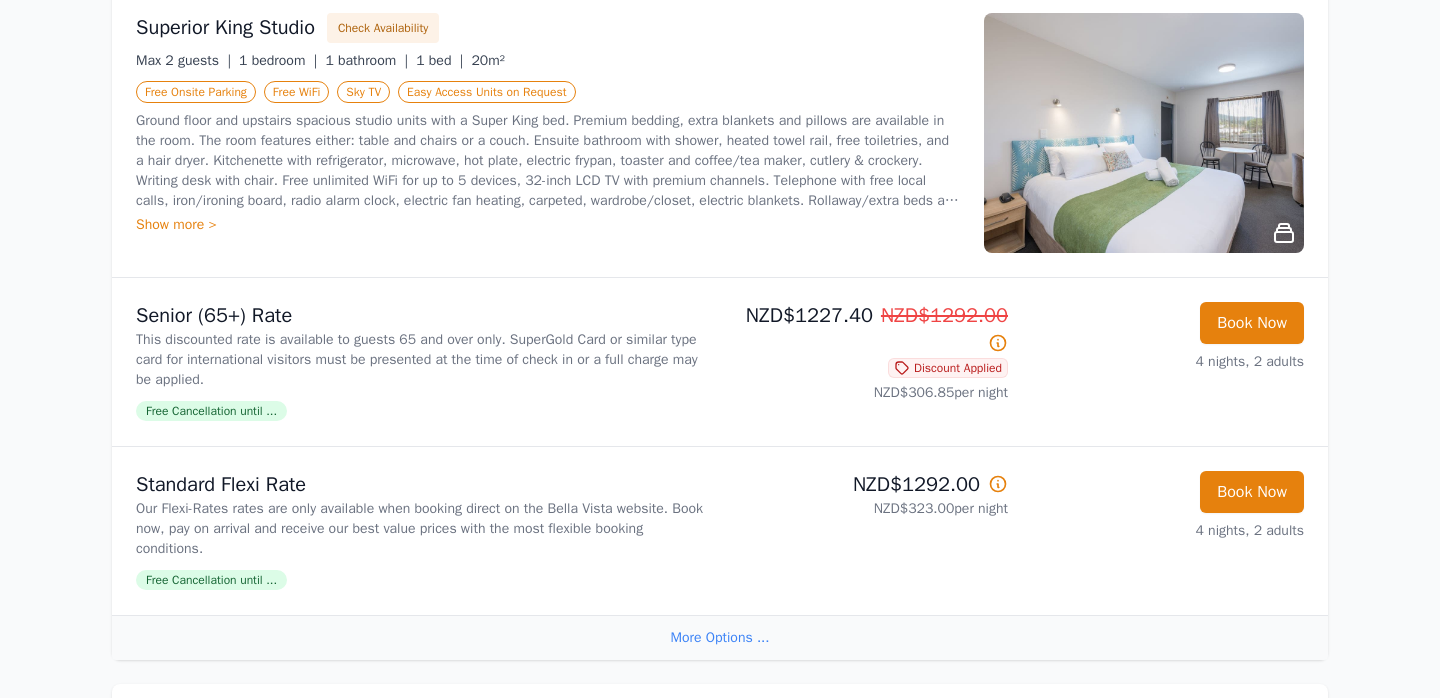 scroll, scrollTop: 1067, scrollLeft: 0, axis: vertical 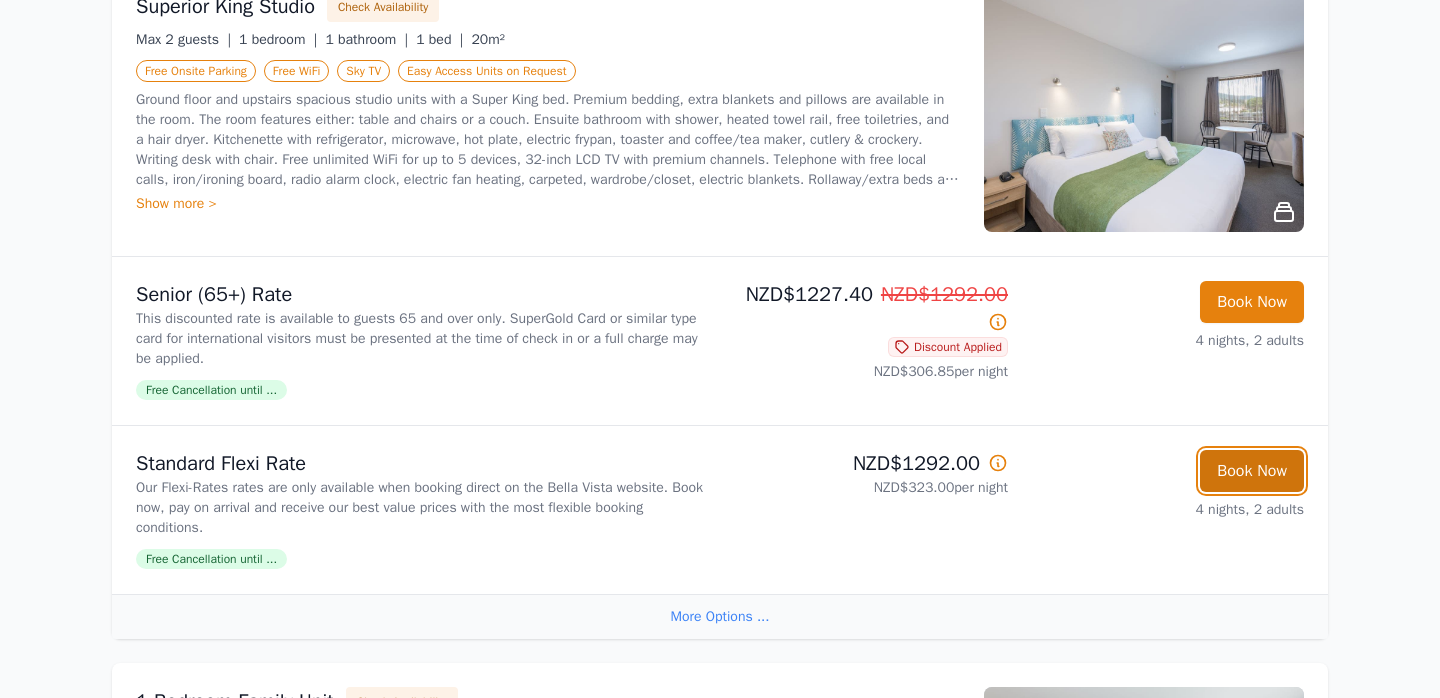click on "Book Now" at bounding box center [1252, 471] 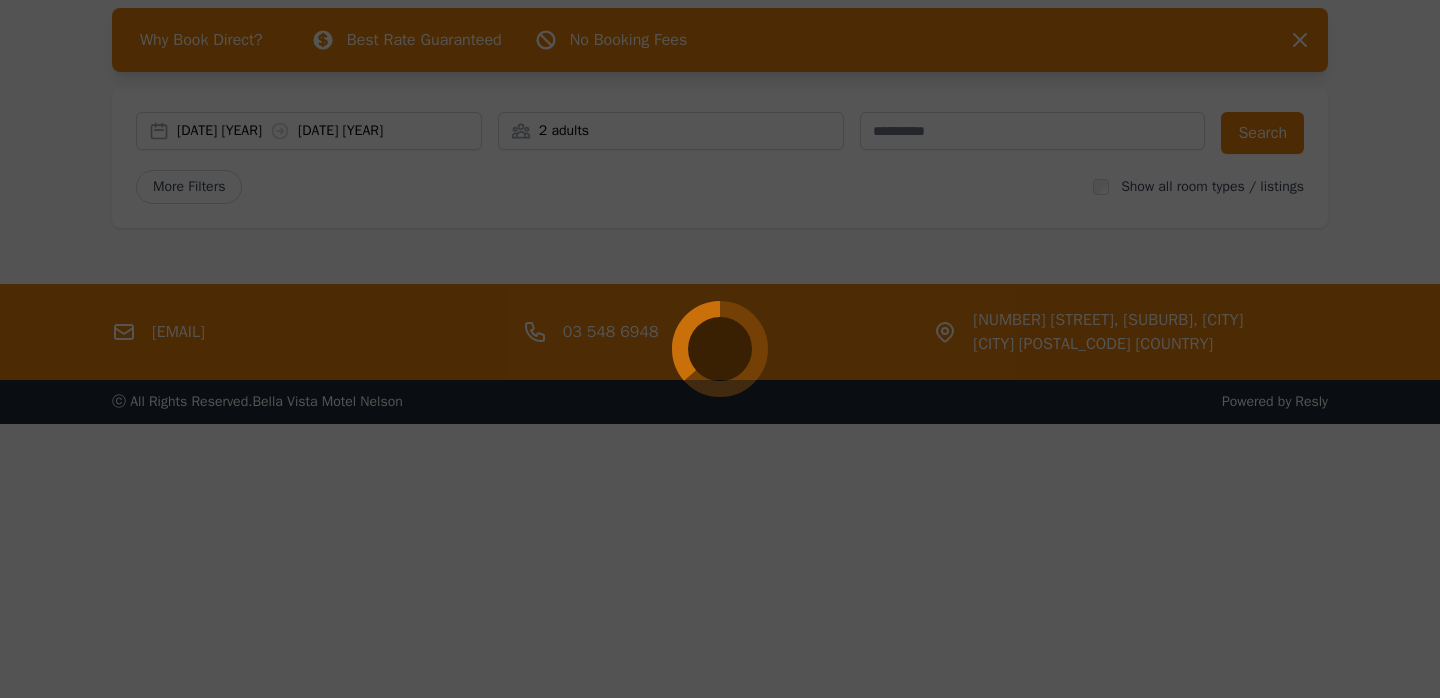 scroll, scrollTop: 96, scrollLeft: 0, axis: vertical 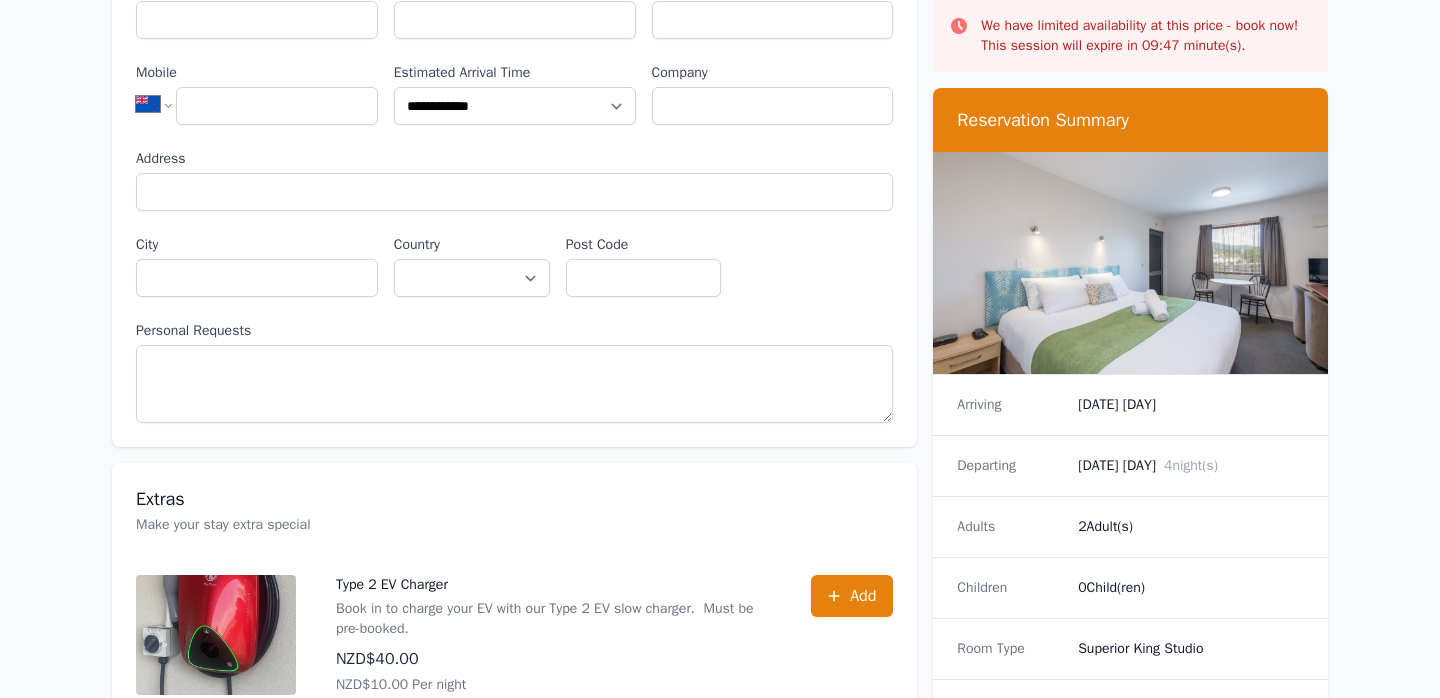 click on "0  Child(ren)" at bounding box center [1191, 588] 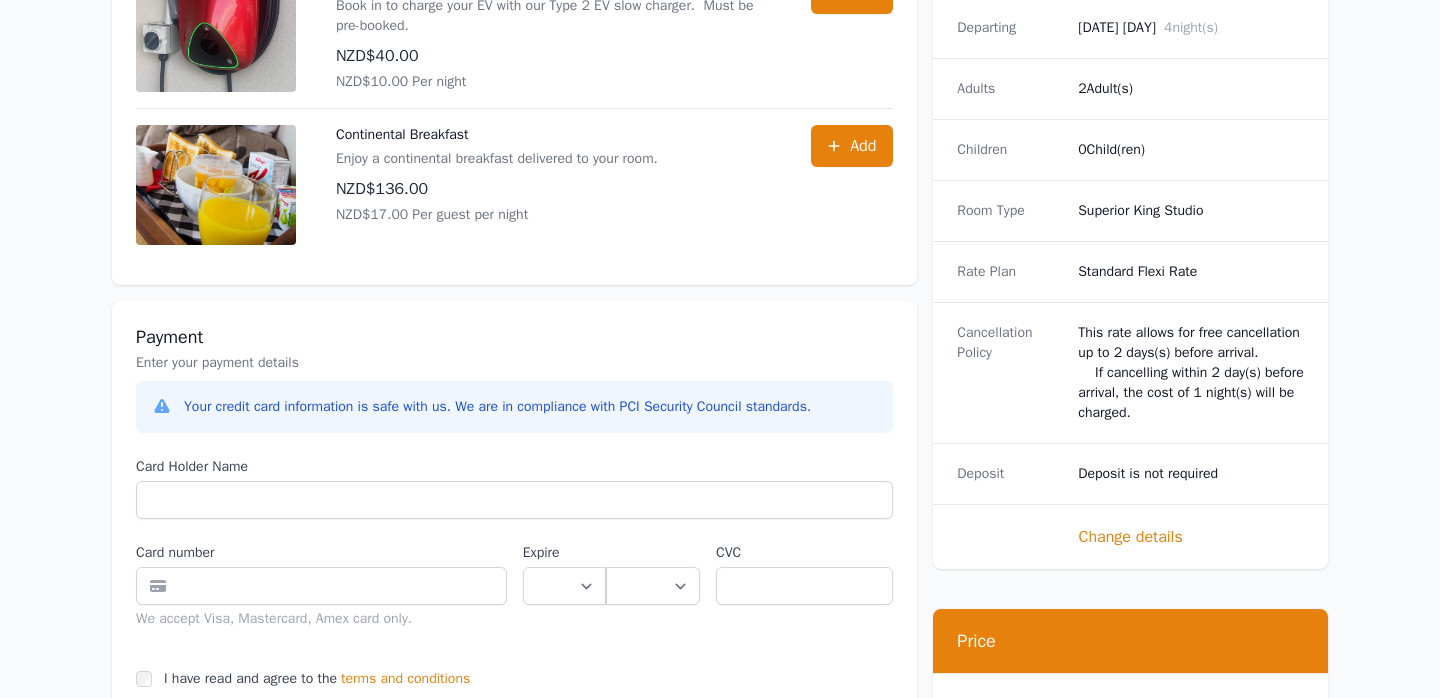 scroll, scrollTop: 902, scrollLeft: 0, axis: vertical 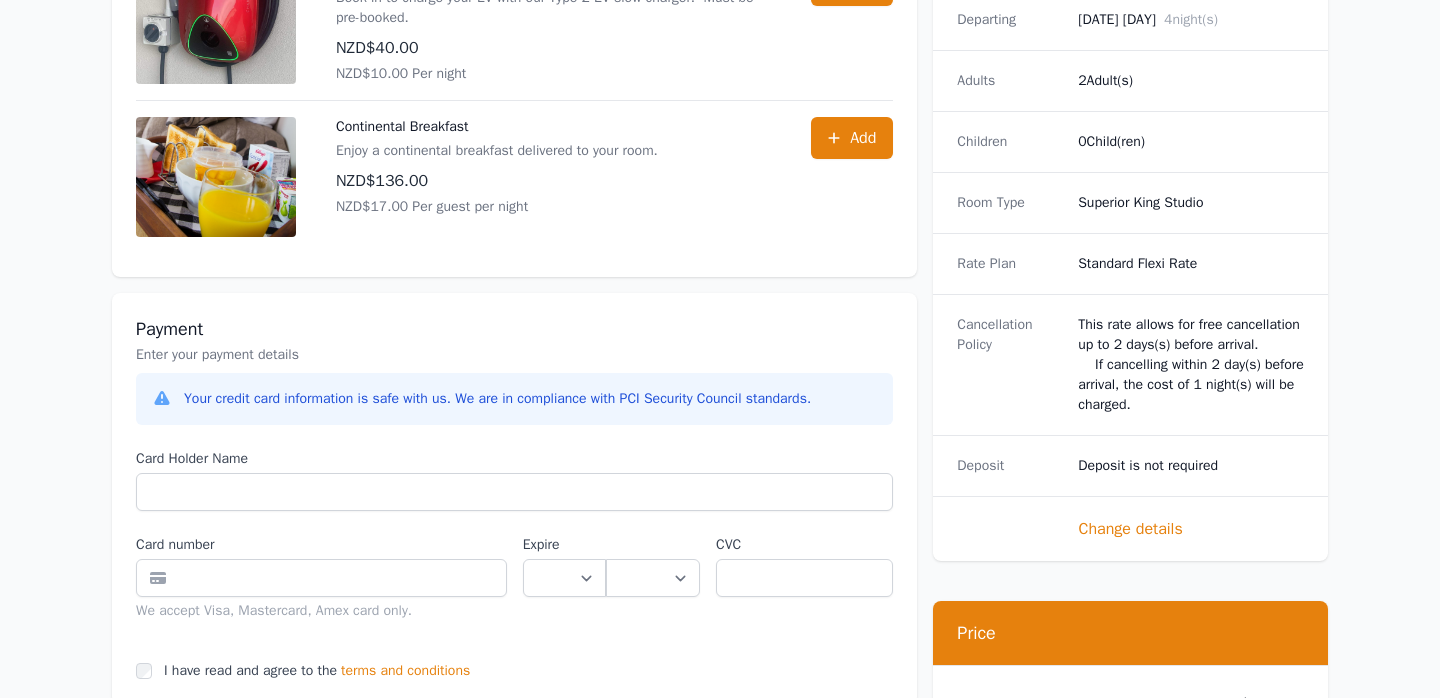 click on "Change details" at bounding box center (1130, 529) 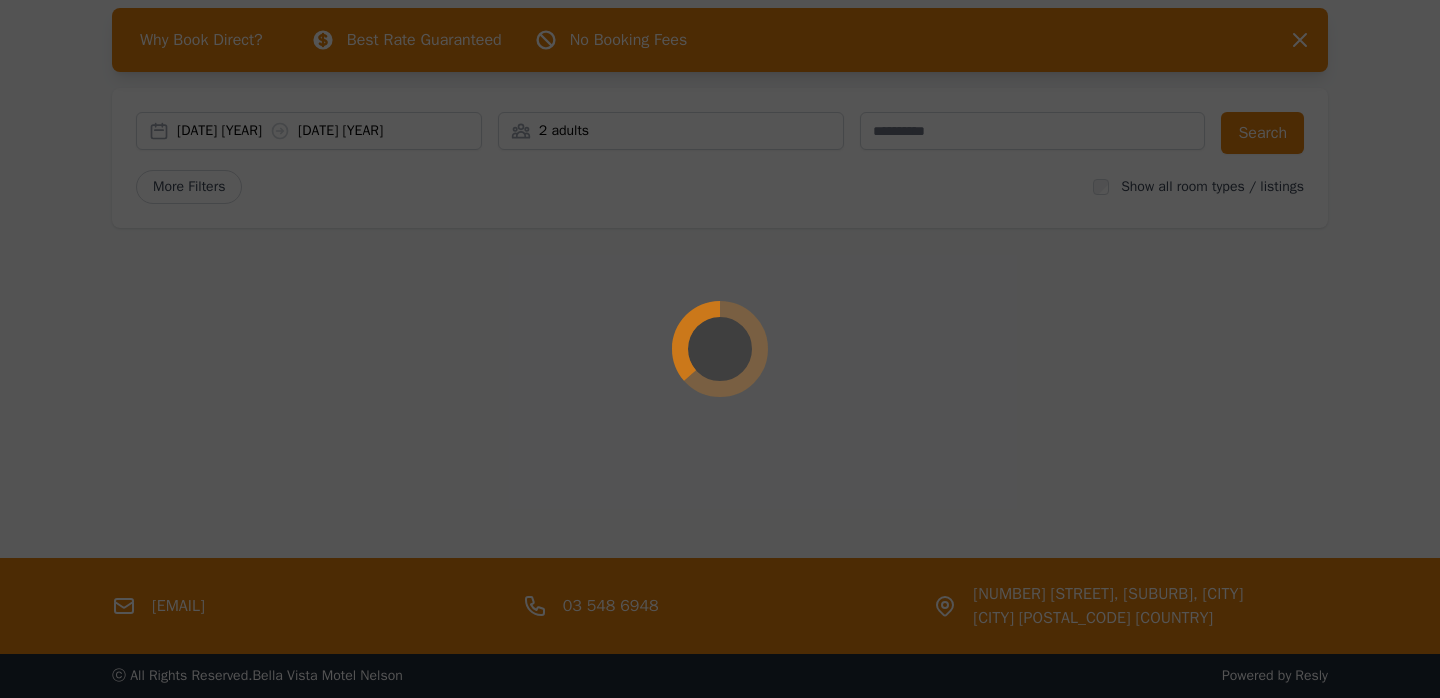scroll, scrollTop: 0, scrollLeft: 0, axis: both 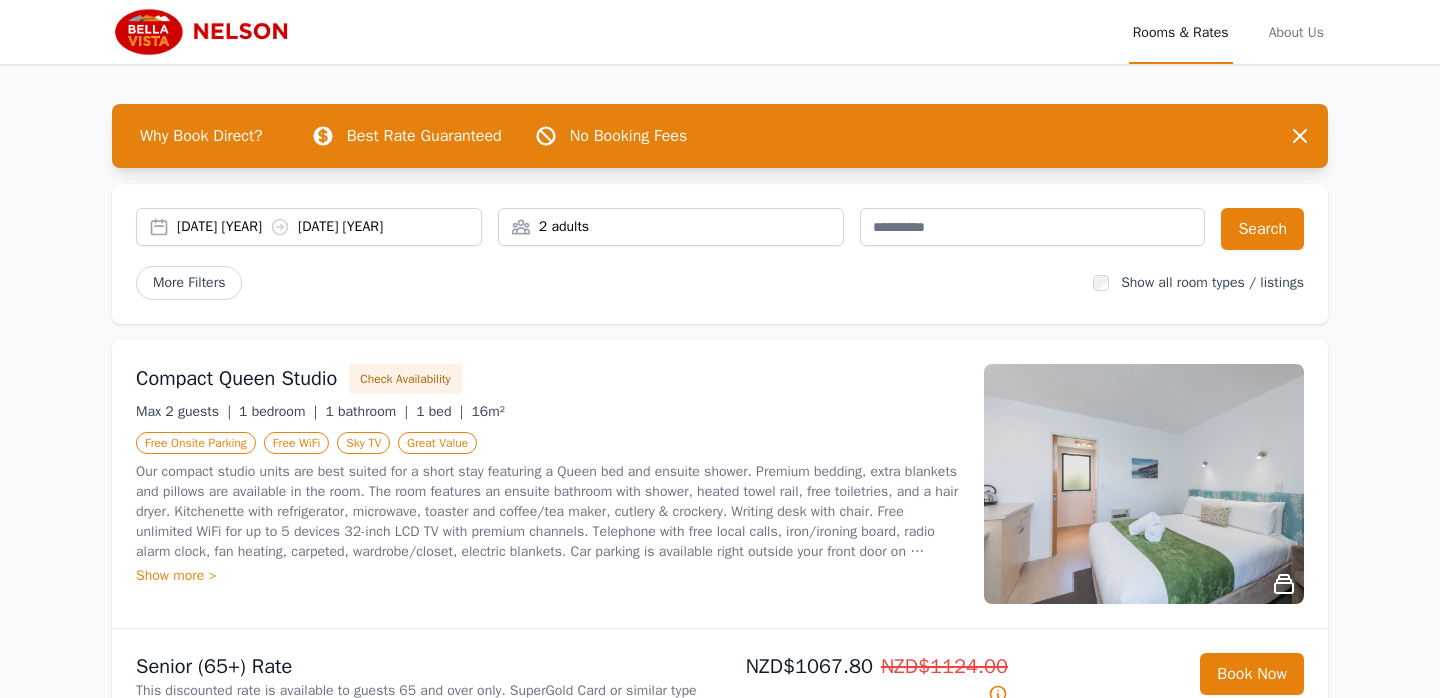 click on "2 adults" at bounding box center (671, 227) 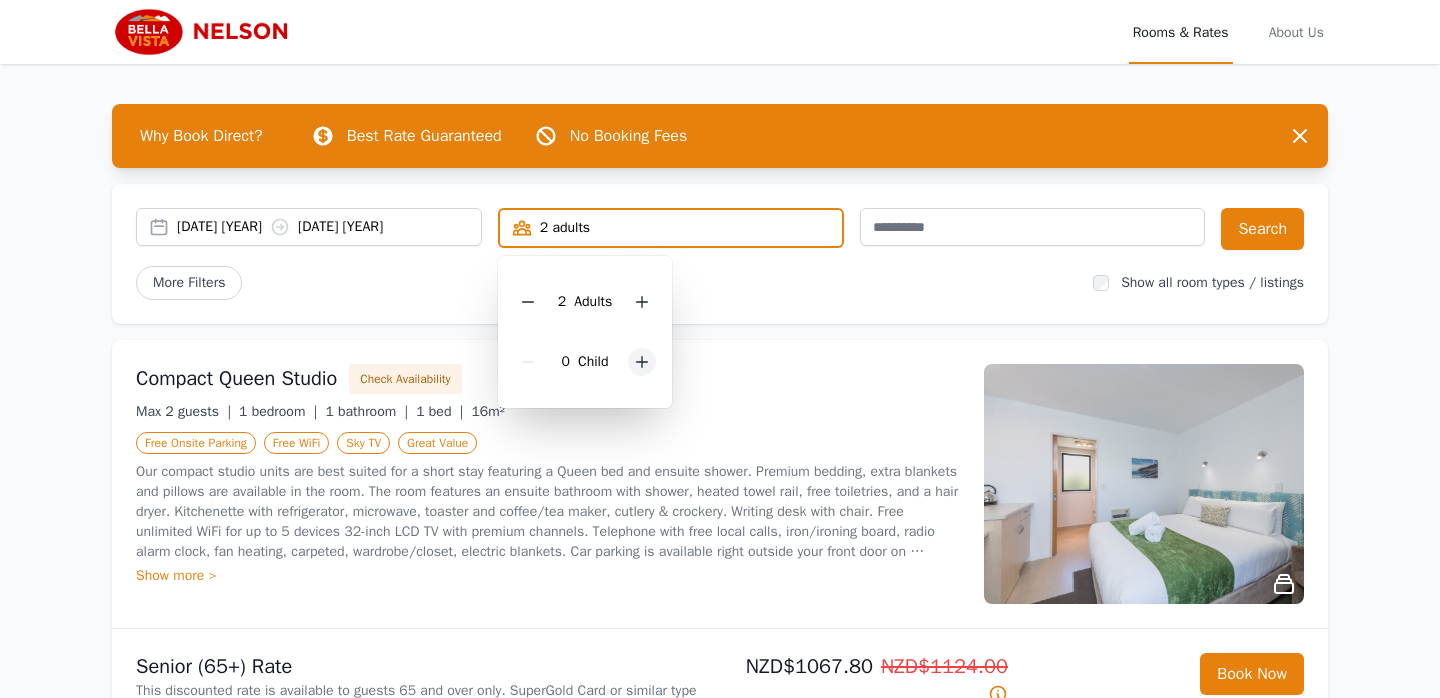 click 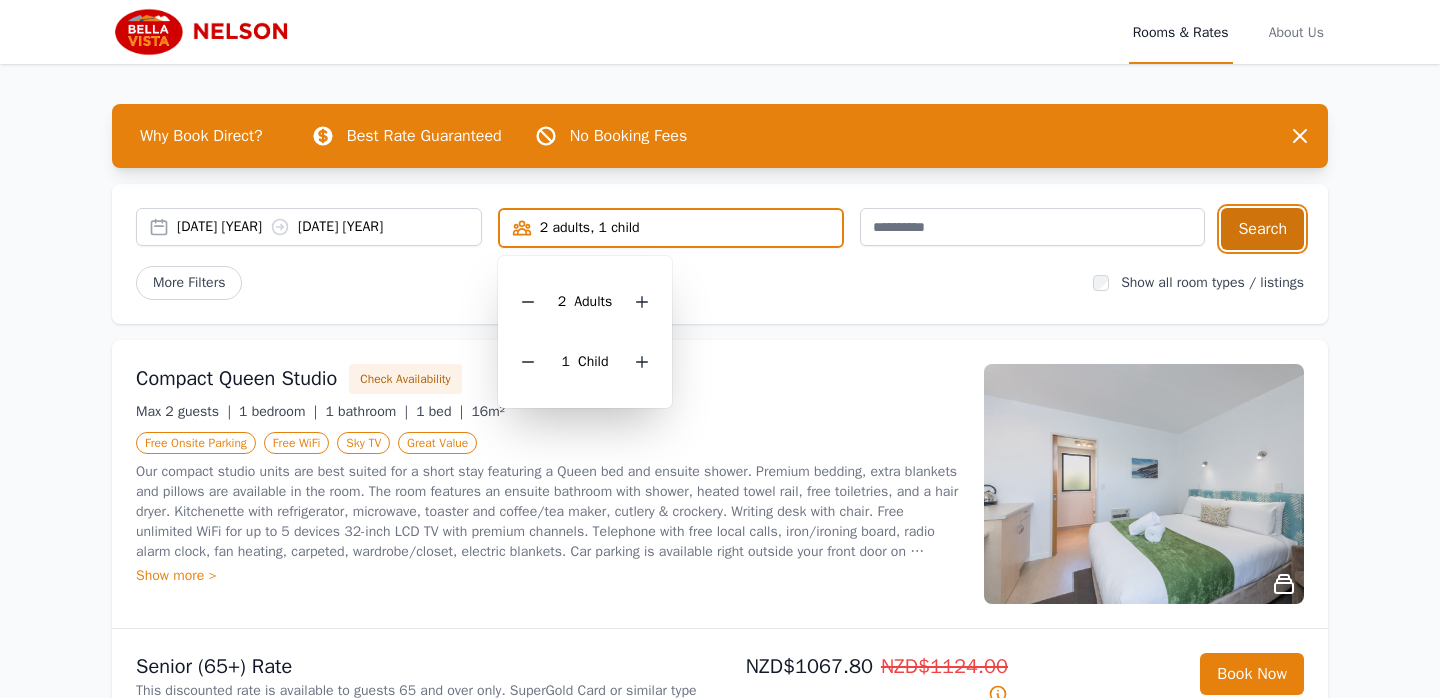 click on "Search" at bounding box center [1262, 229] 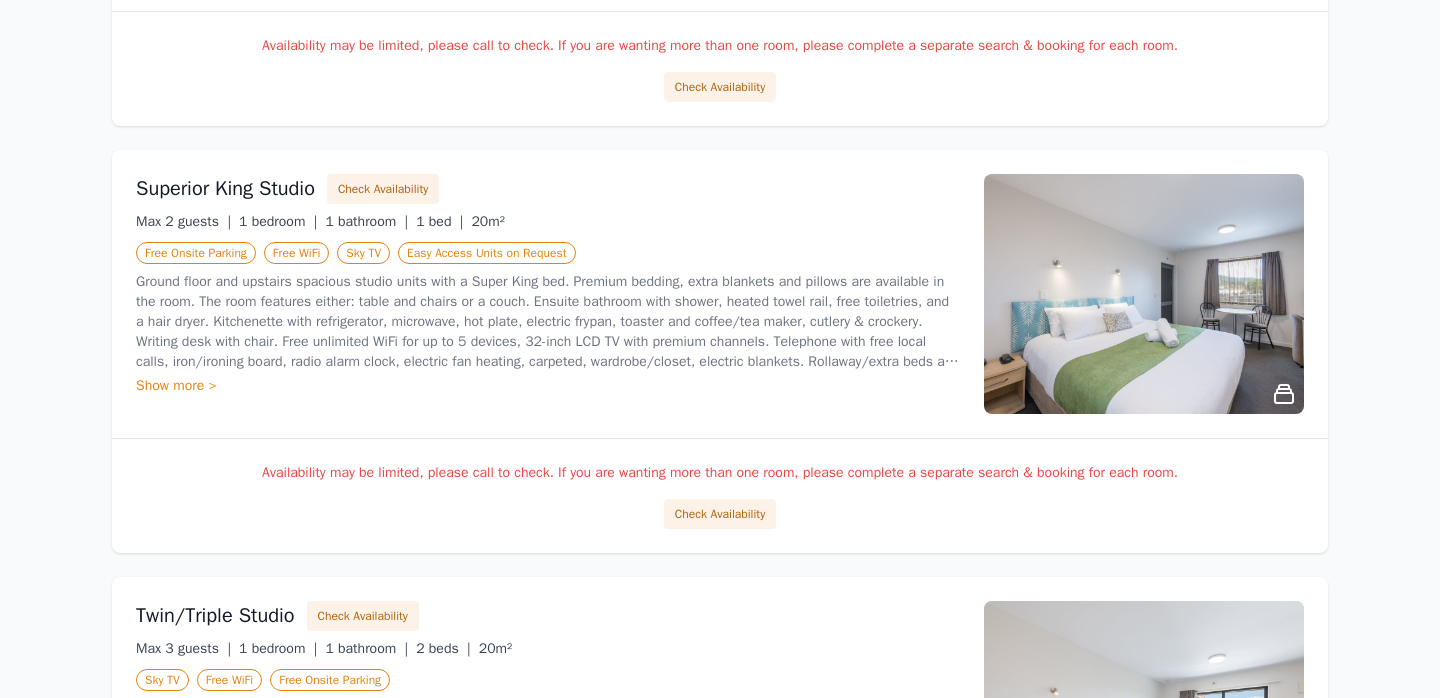 scroll, scrollTop: 1153, scrollLeft: 0, axis: vertical 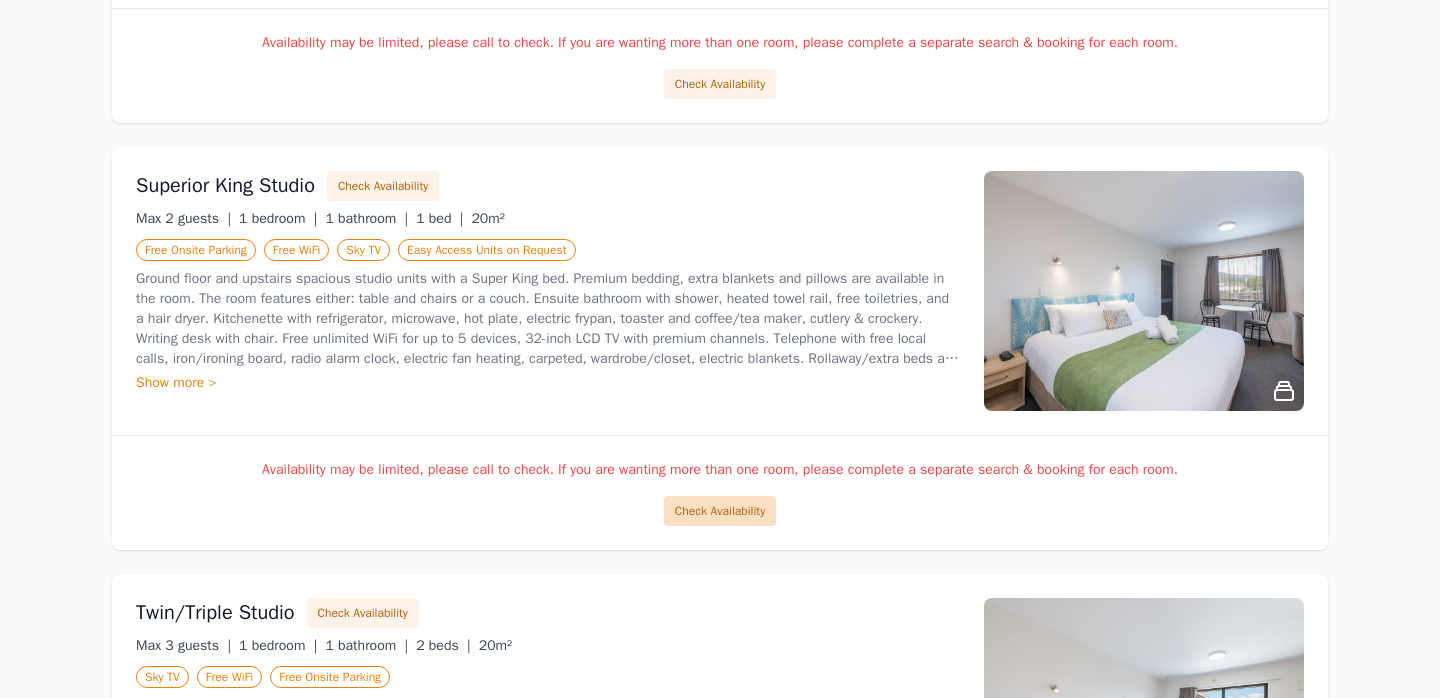 click on "Check Availability" at bounding box center [720, 511] 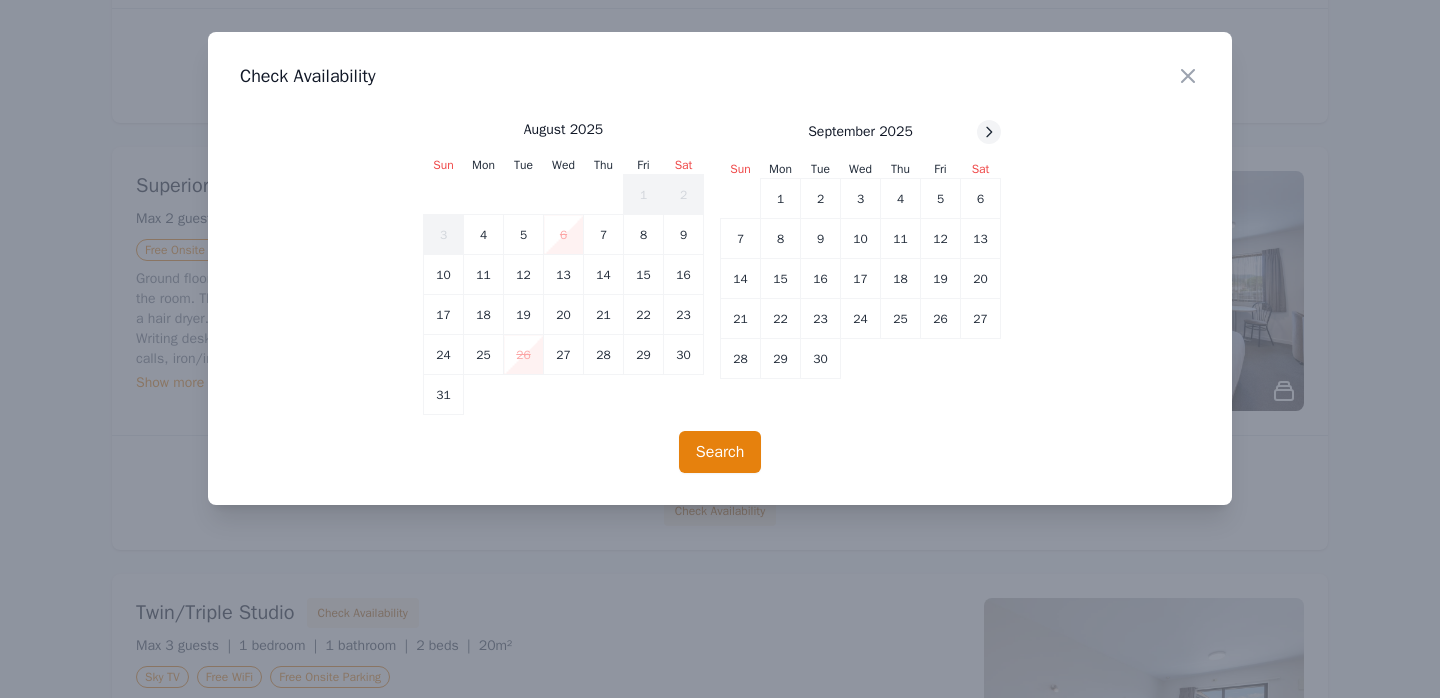 click 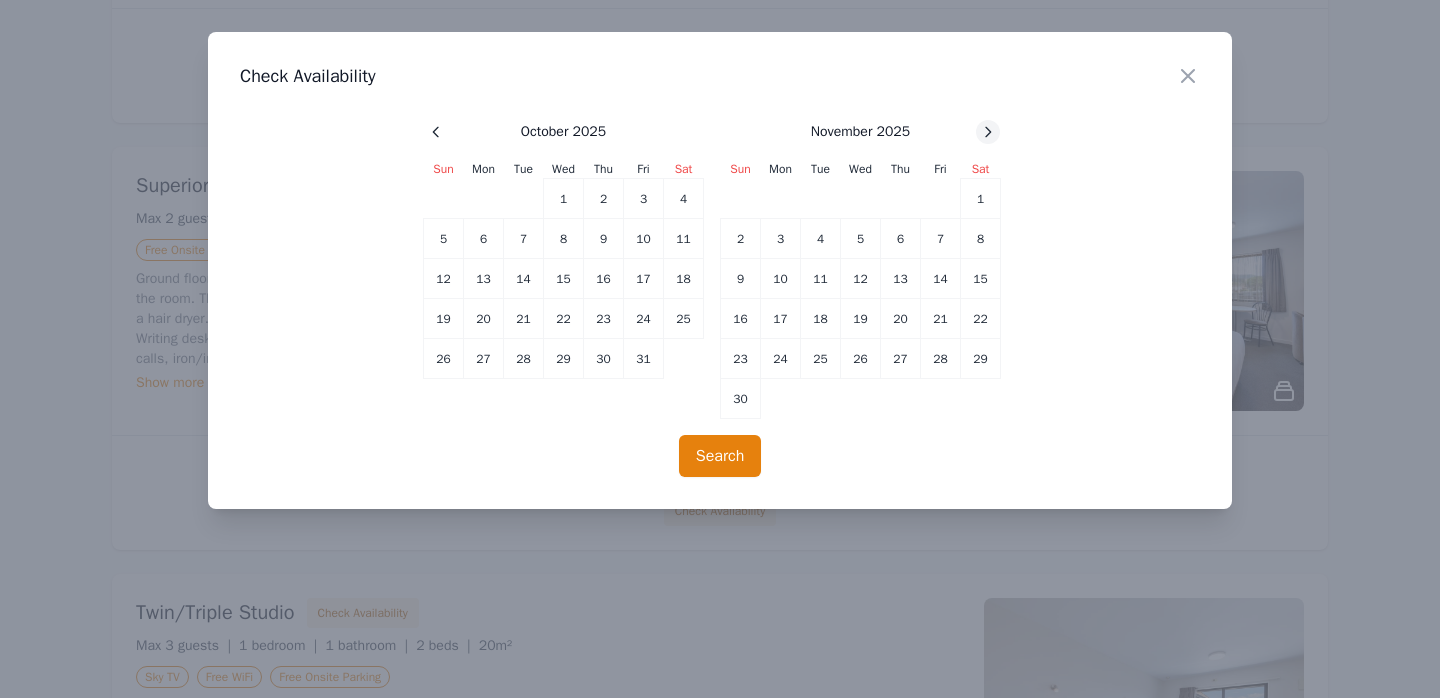 click 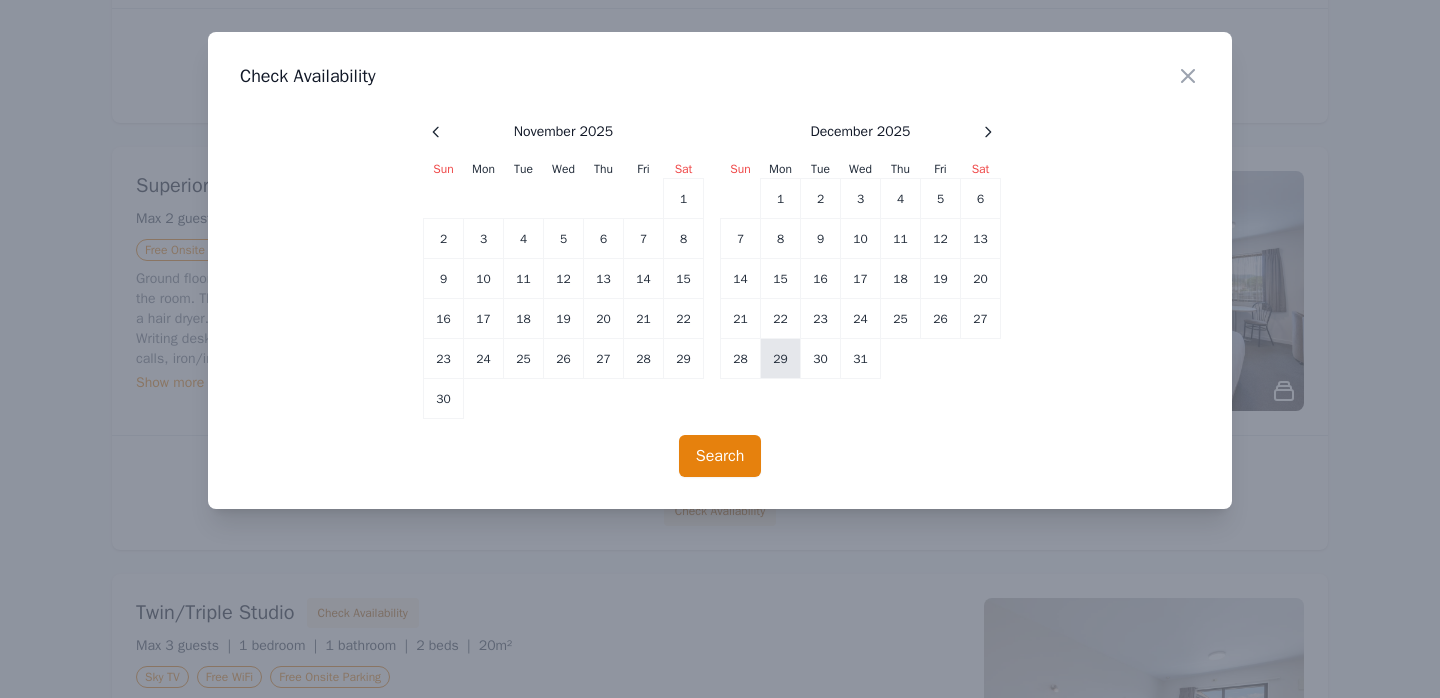 click on "29" at bounding box center [781, 359] 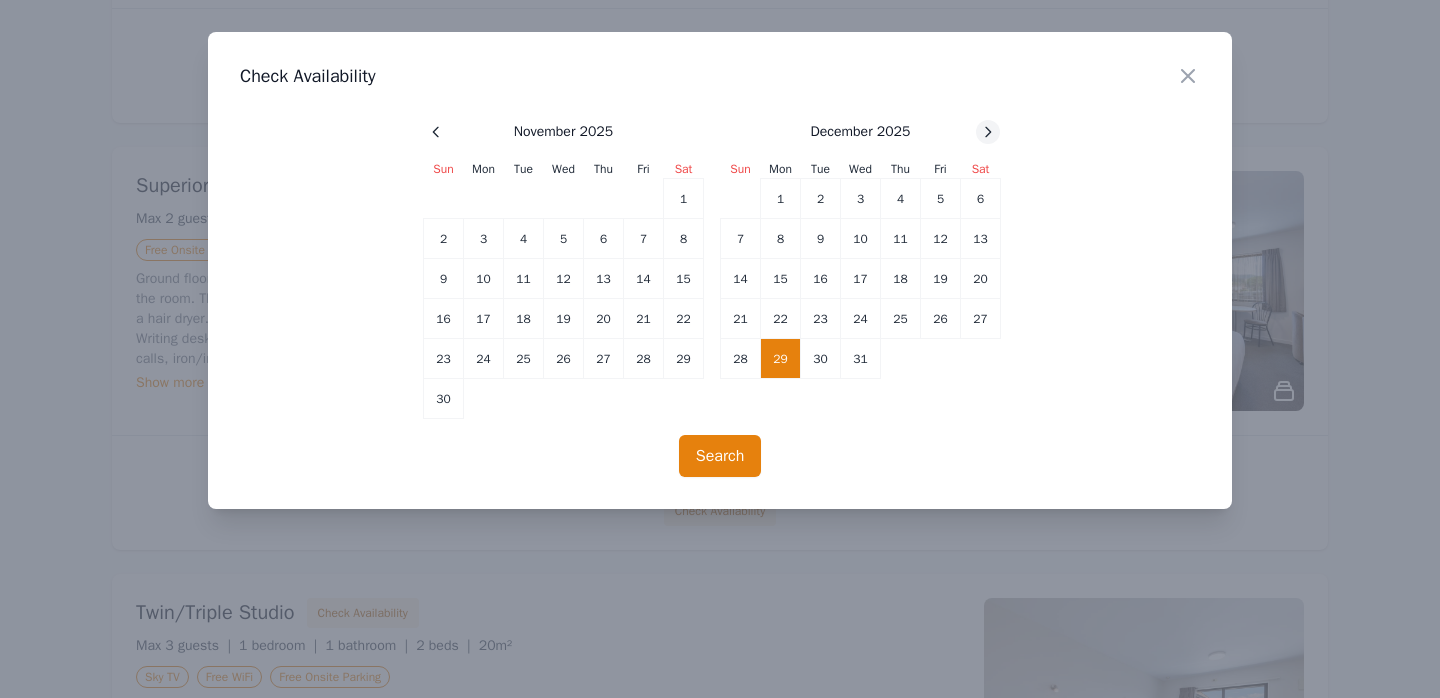 click 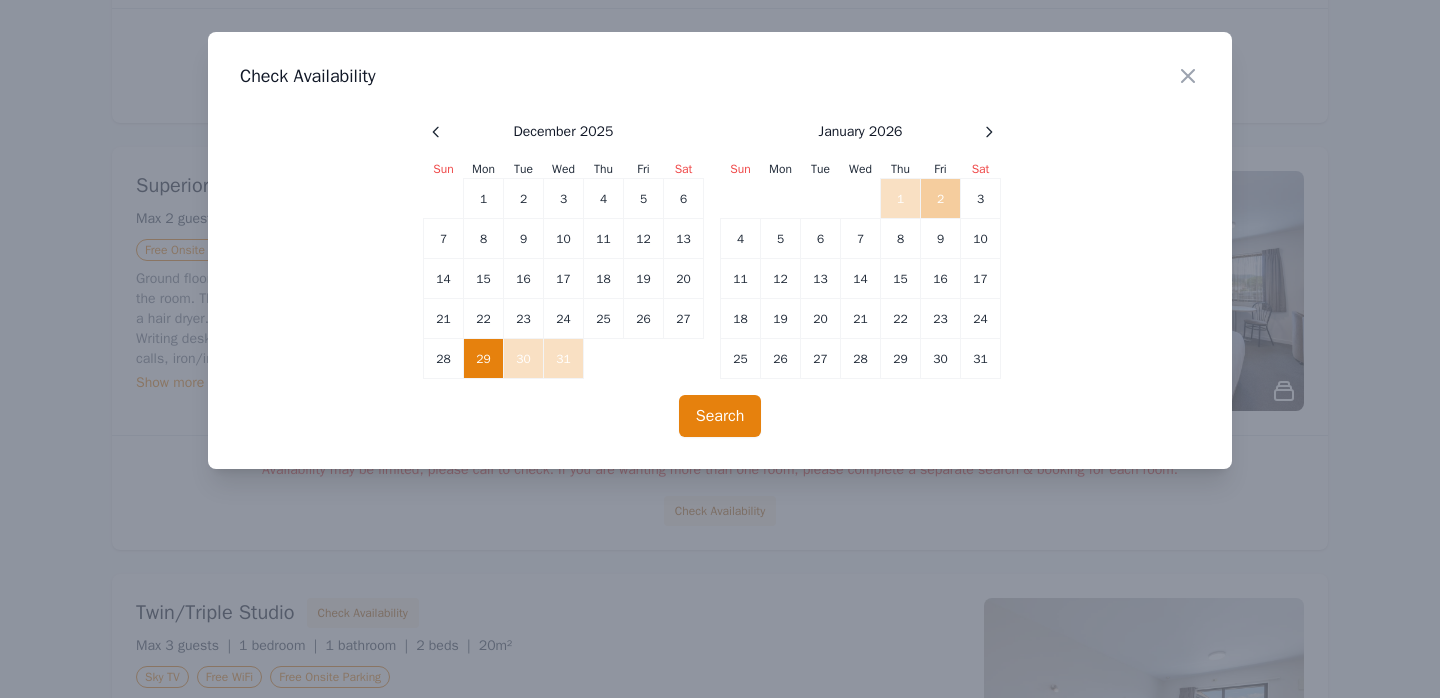 click on "2" at bounding box center (941, 199) 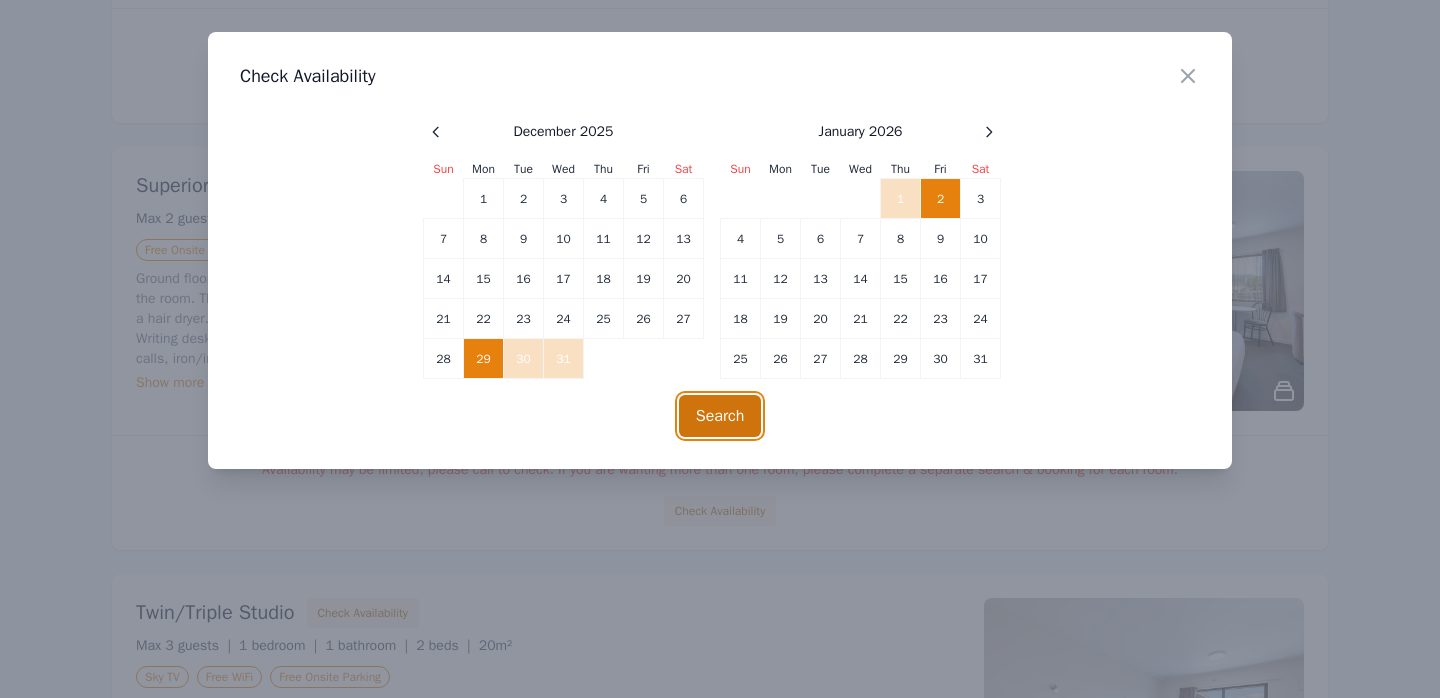click on "Search" at bounding box center [720, 416] 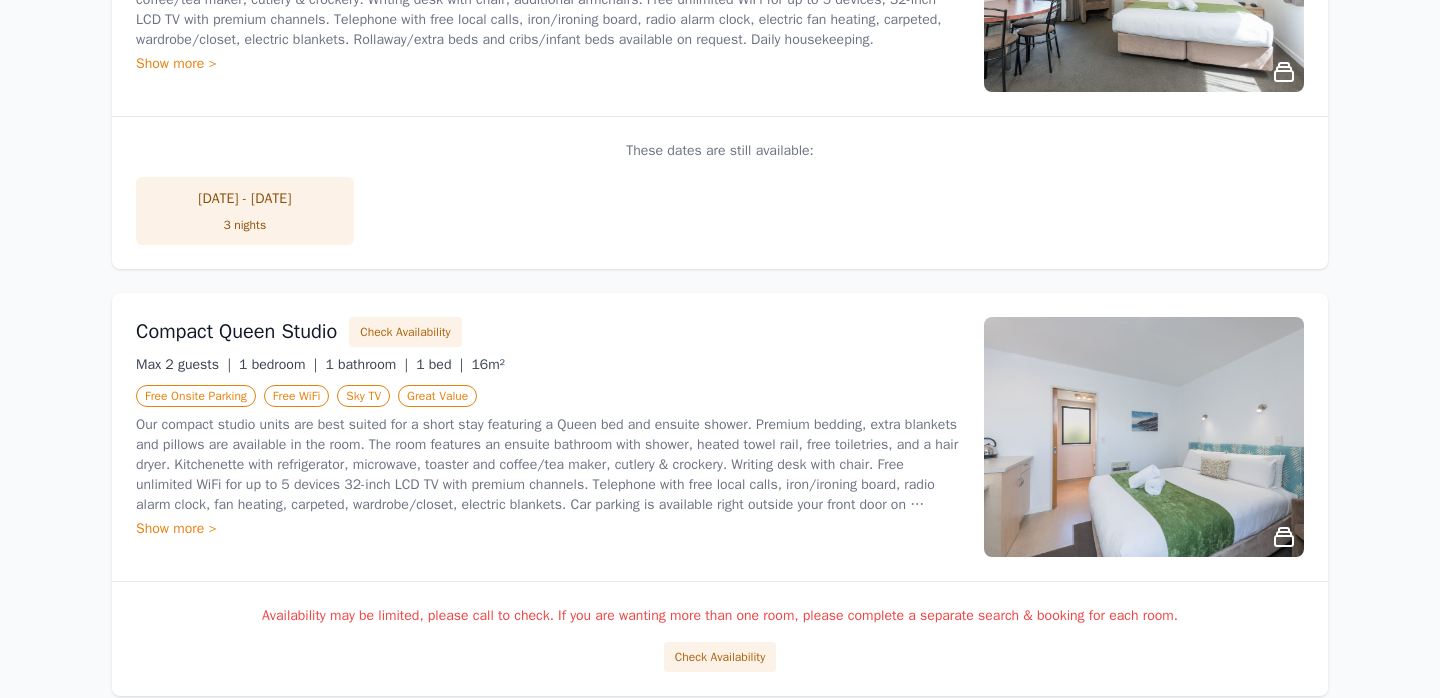 scroll, scrollTop: 351, scrollLeft: 0, axis: vertical 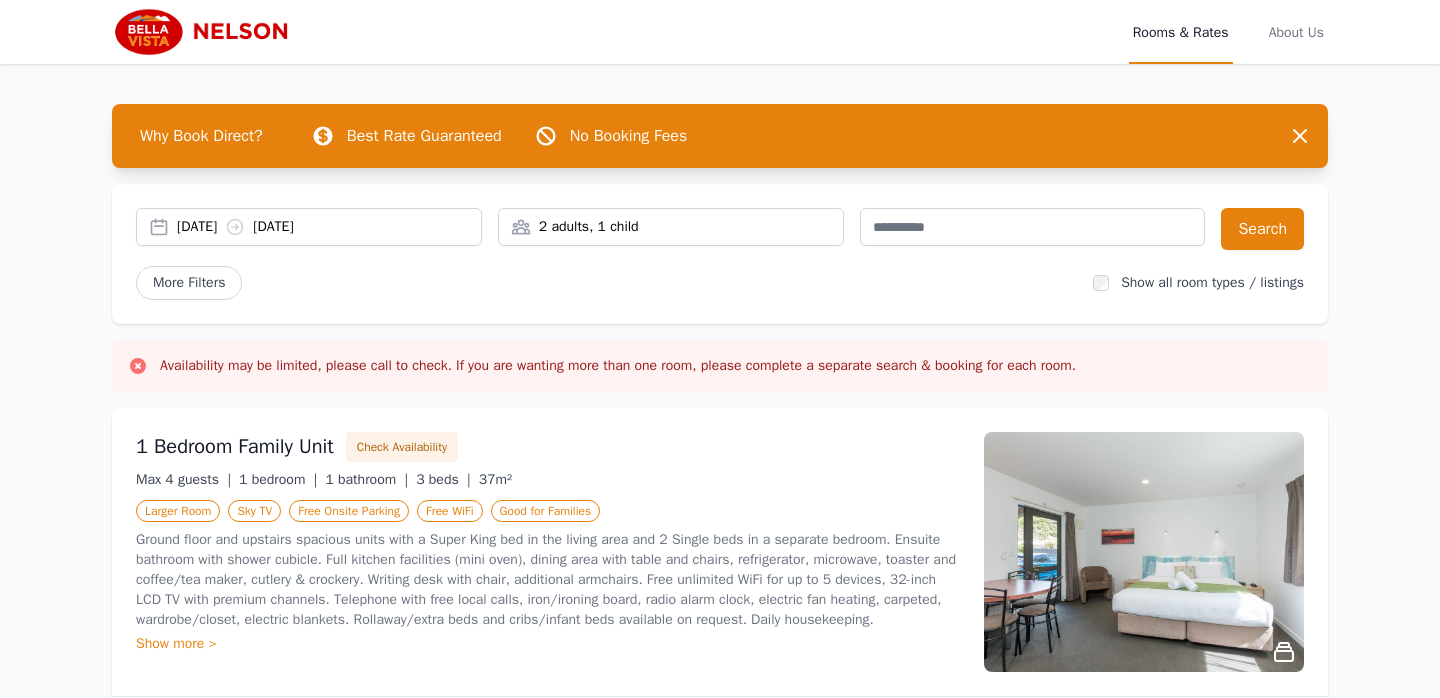 click on "2 adults, 1 child" at bounding box center [671, 227] 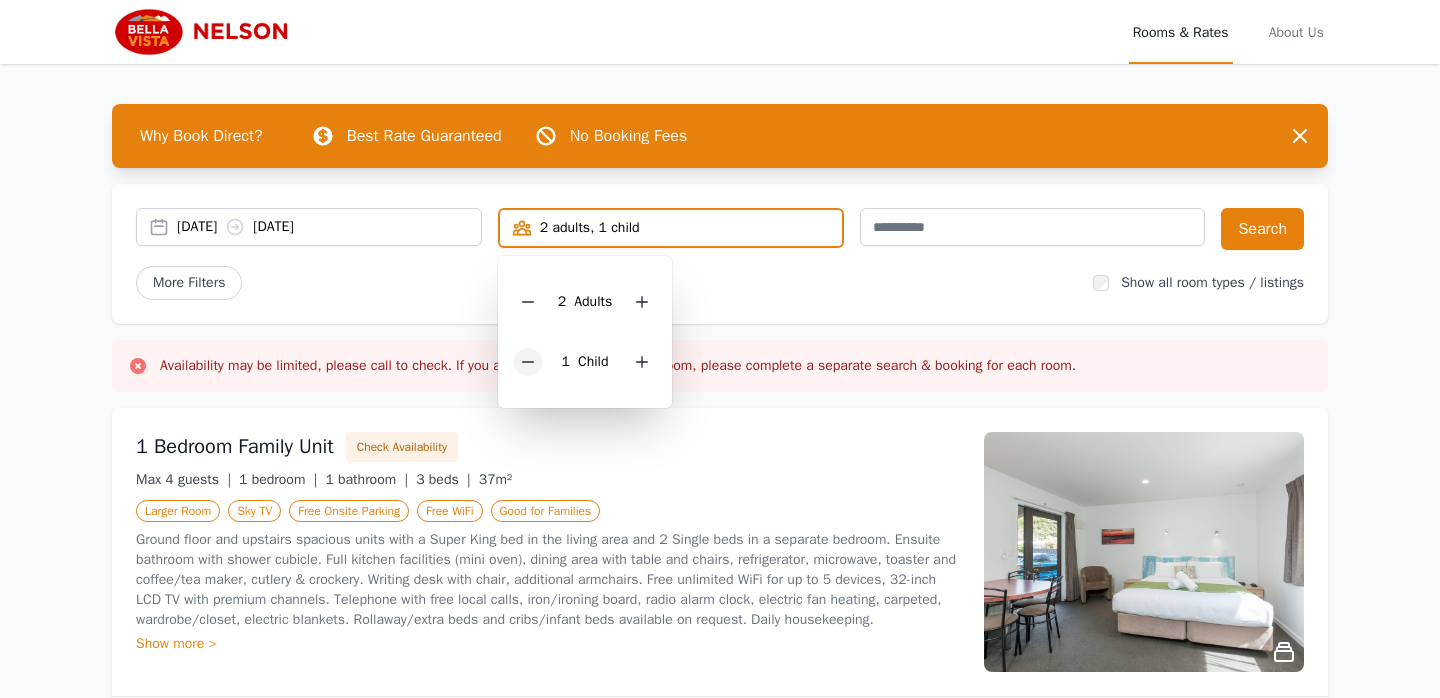 click at bounding box center (528, 362) 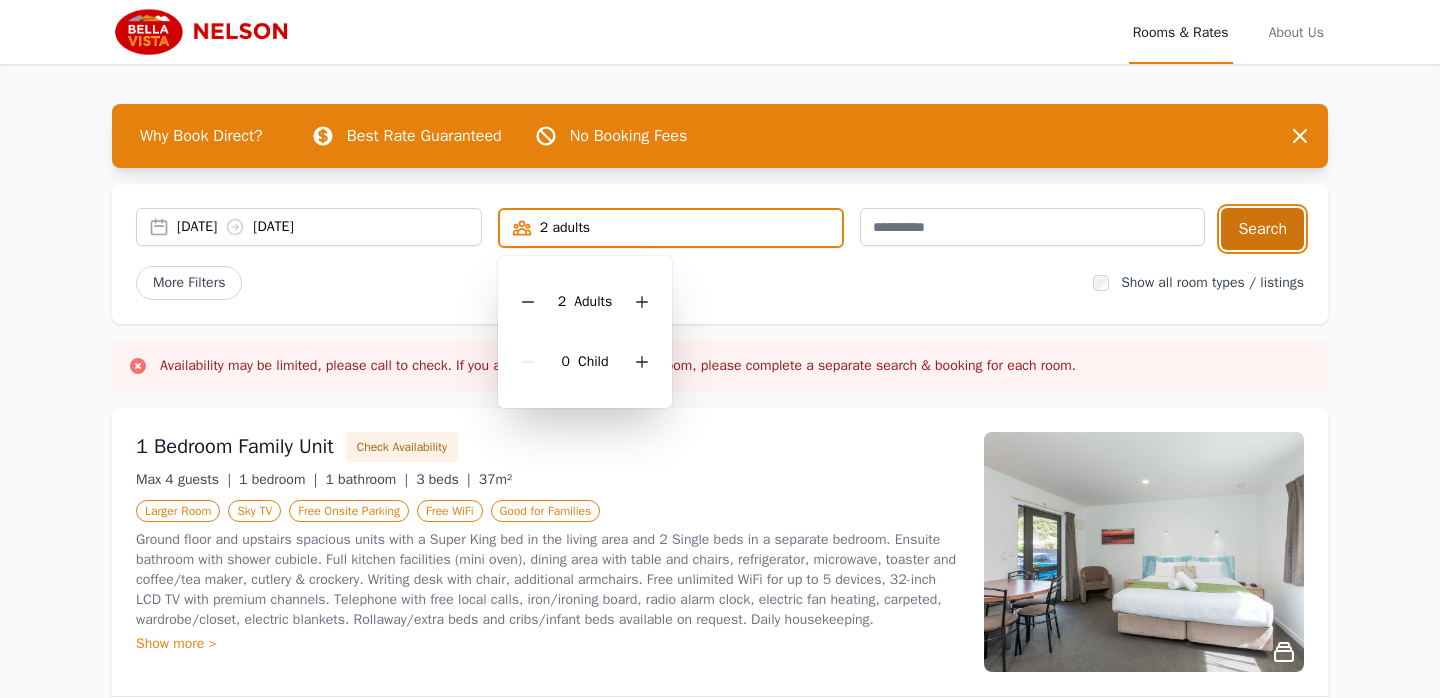 click on "Search" at bounding box center [1262, 229] 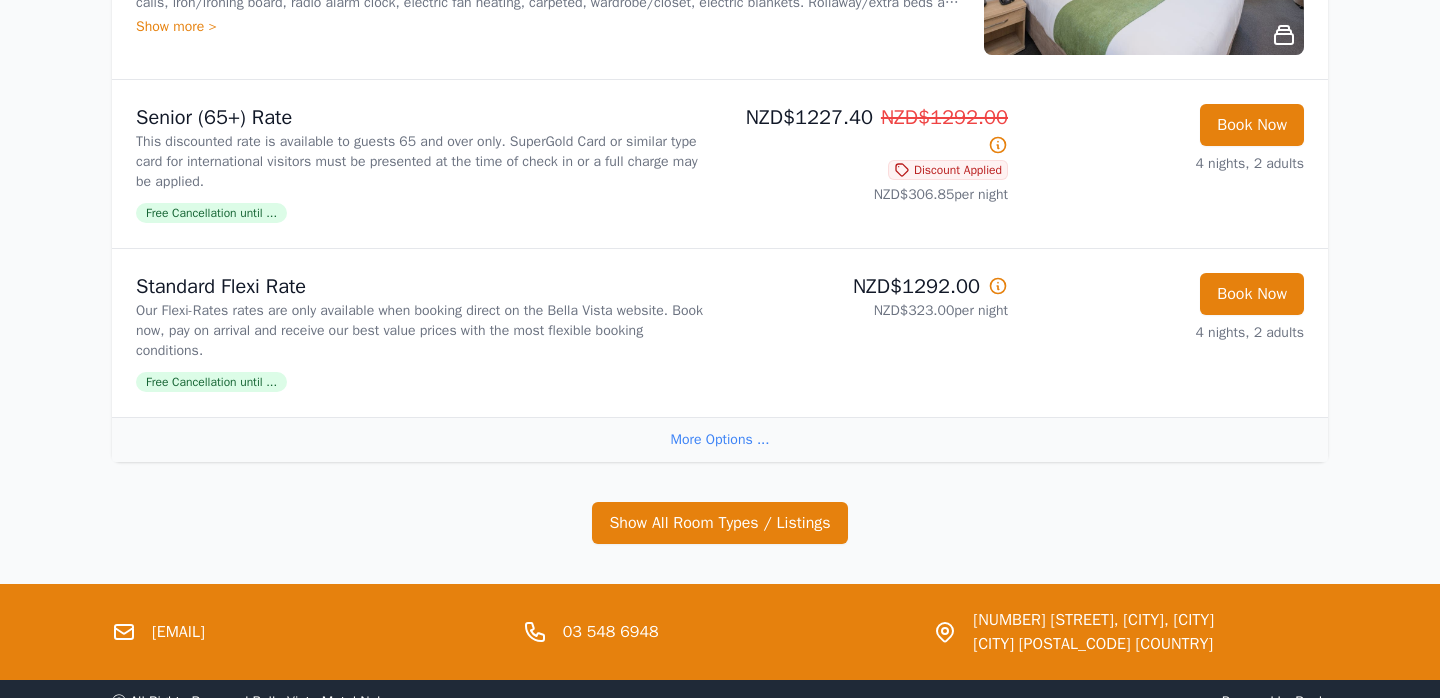scroll, scrollTop: 1243, scrollLeft: 0, axis: vertical 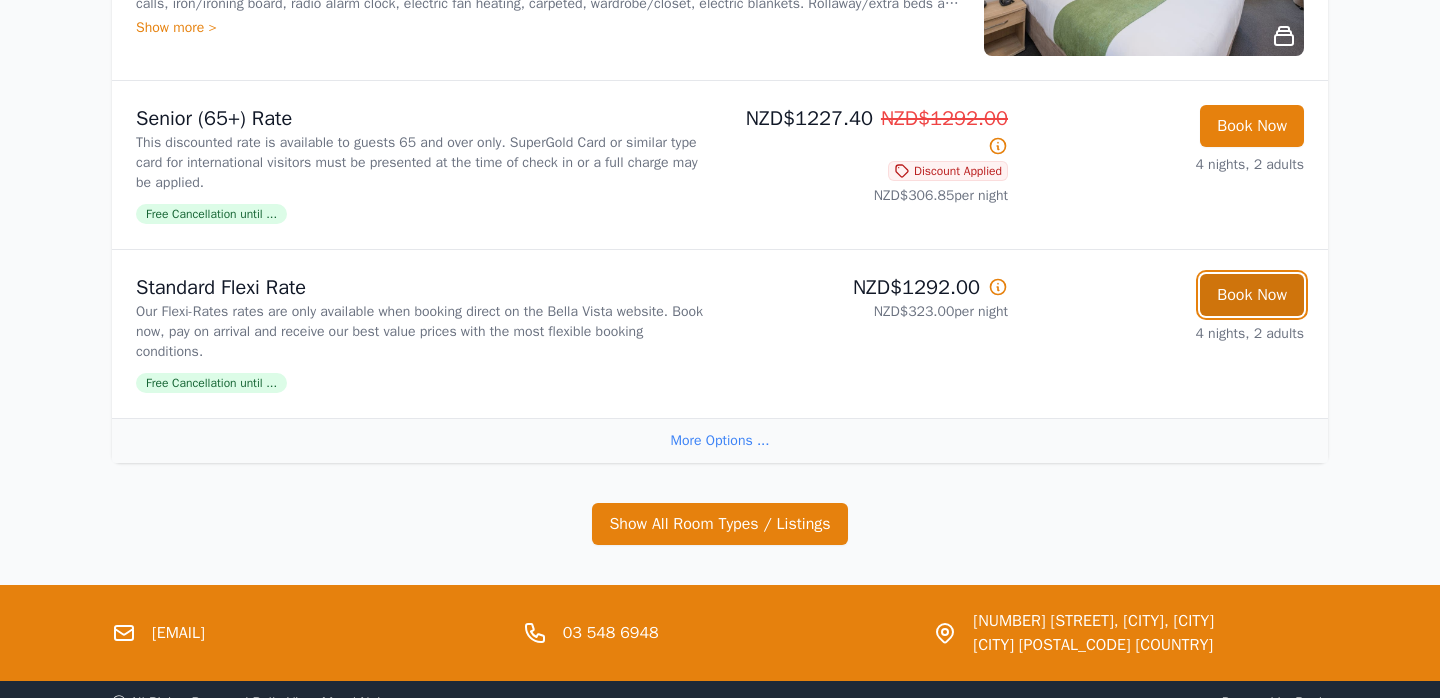 click on "Book Now" at bounding box center (1252, 295) 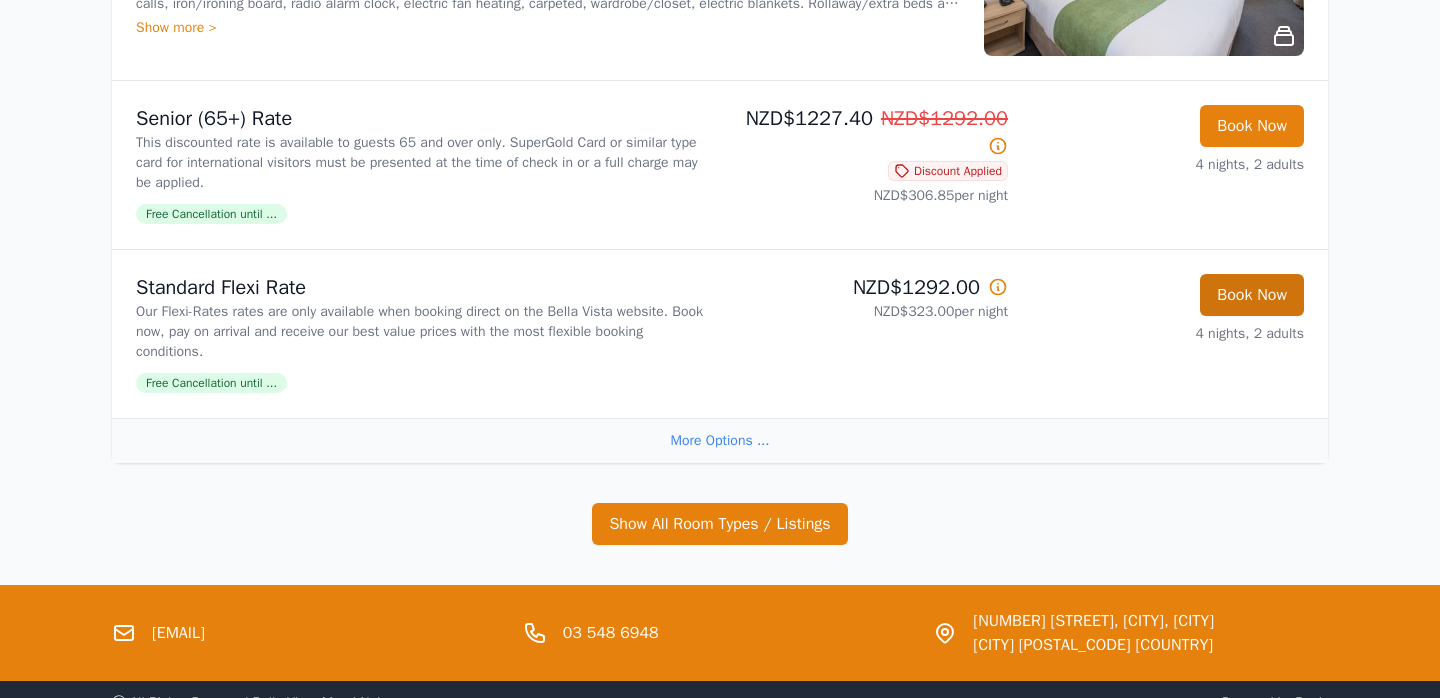 scroll, scrollTop: 96, scrollLeft: 0, axis: vertical 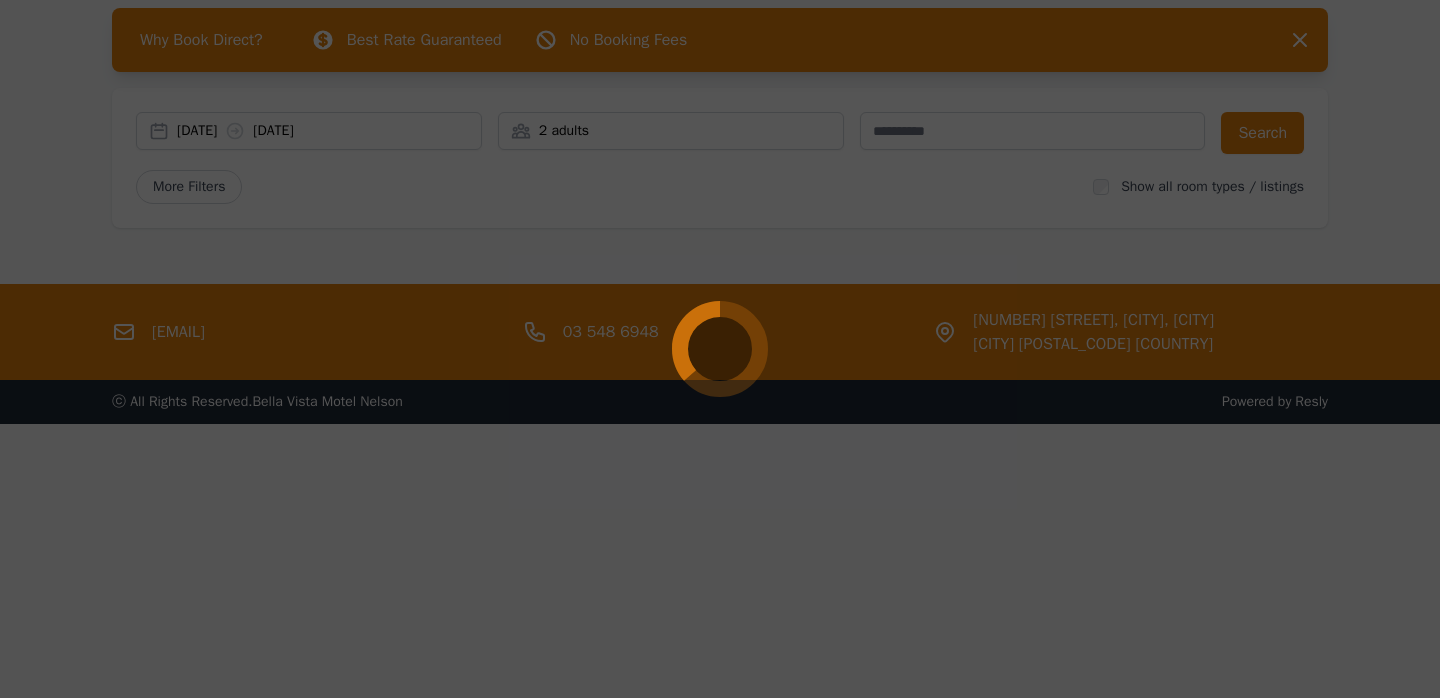 select on "**" 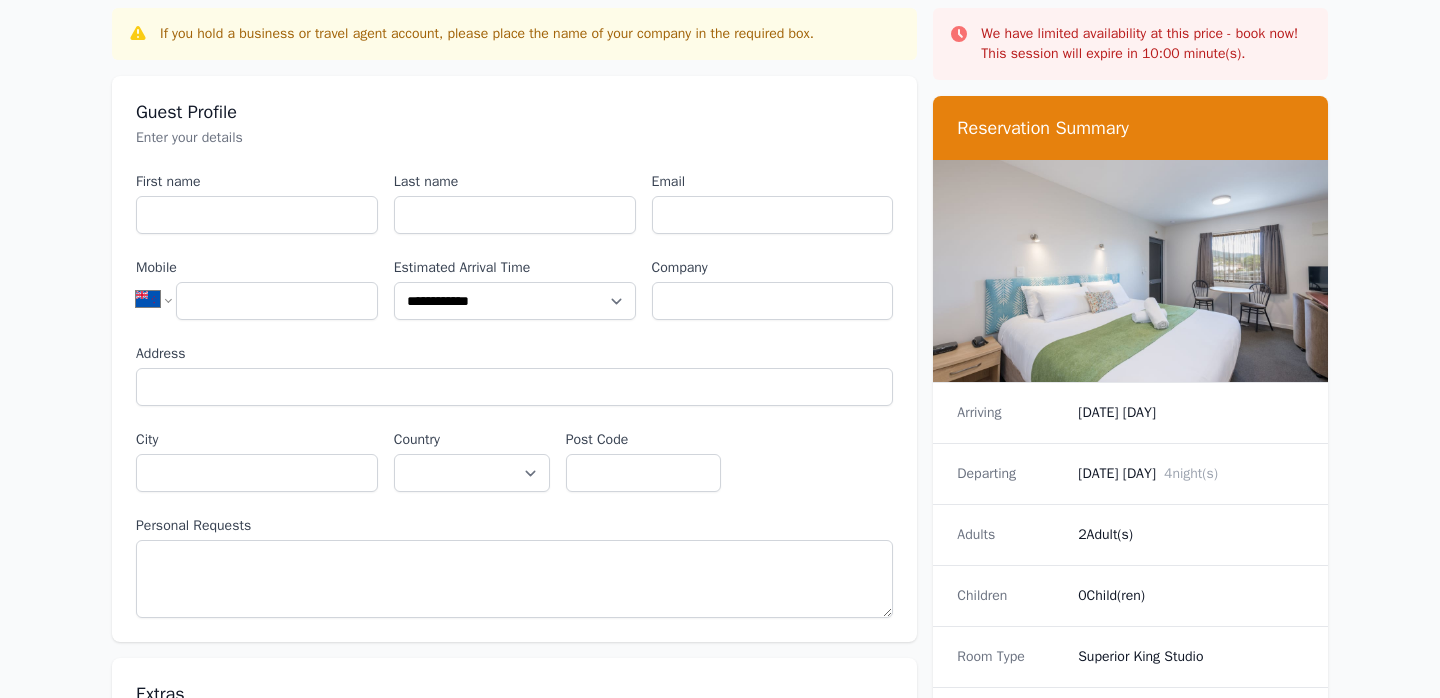 scroll, scrollTop: 0, scrollLeft: 0, axis: both 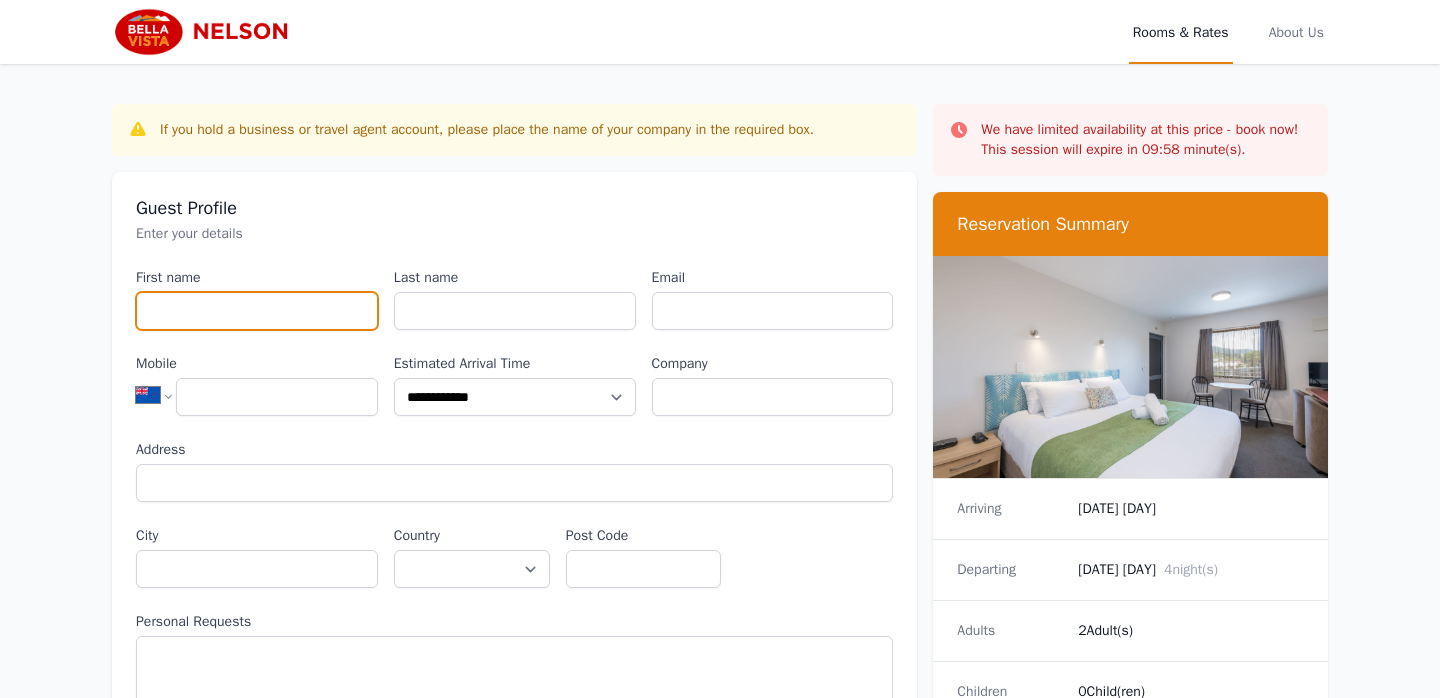 click on "First name" at bounding box center [257, 311] 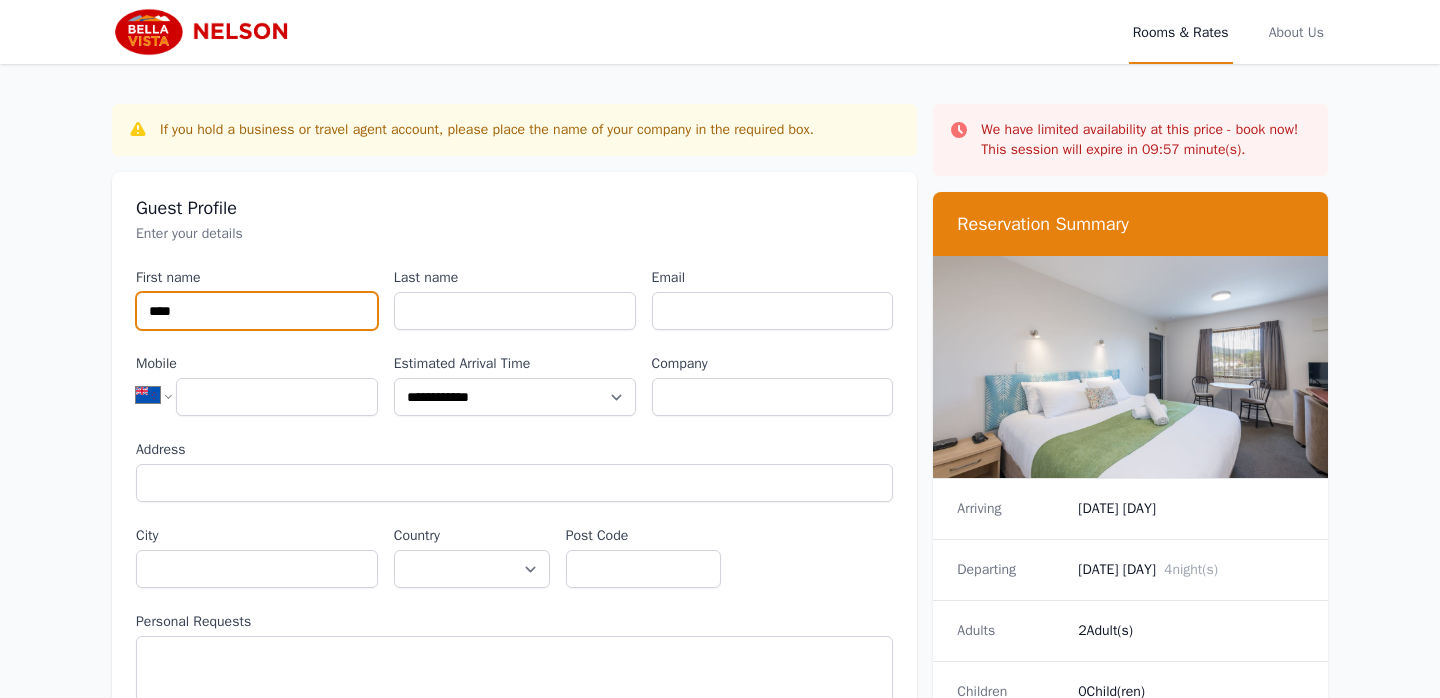 type on "****" 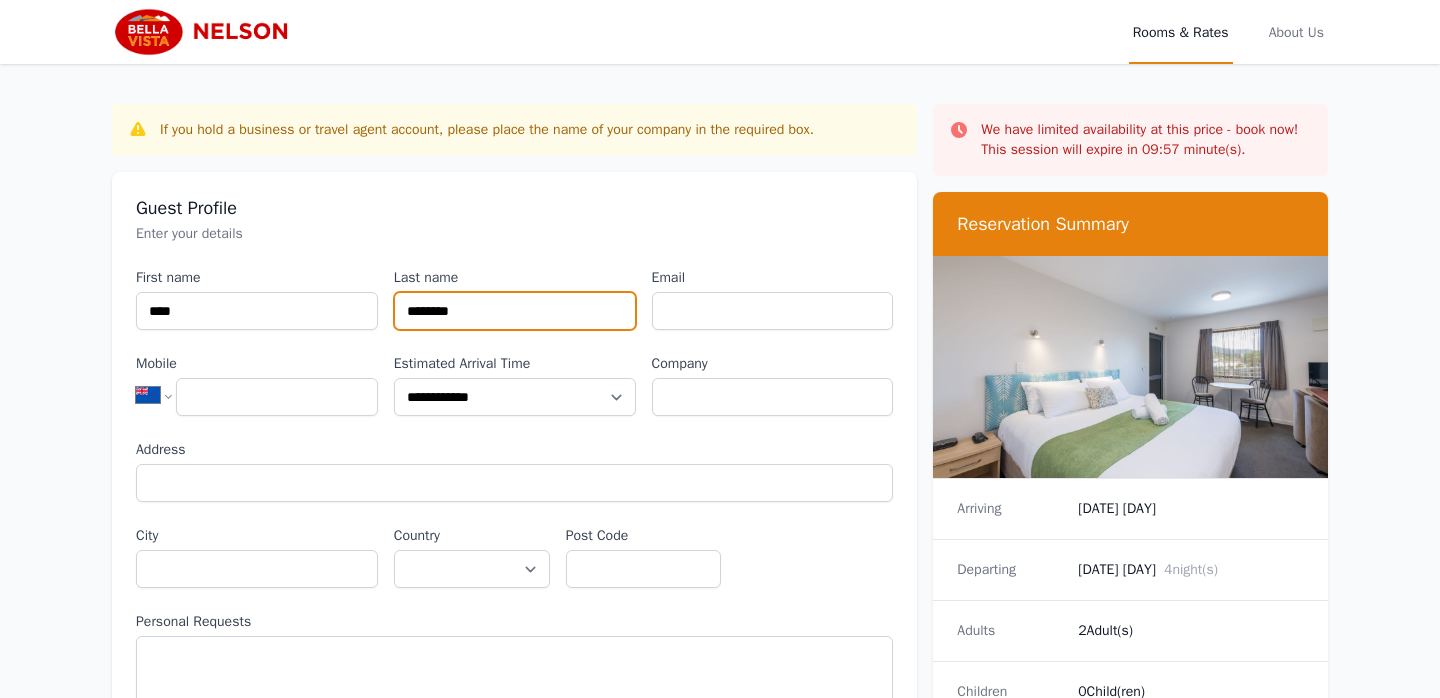 type on "********" 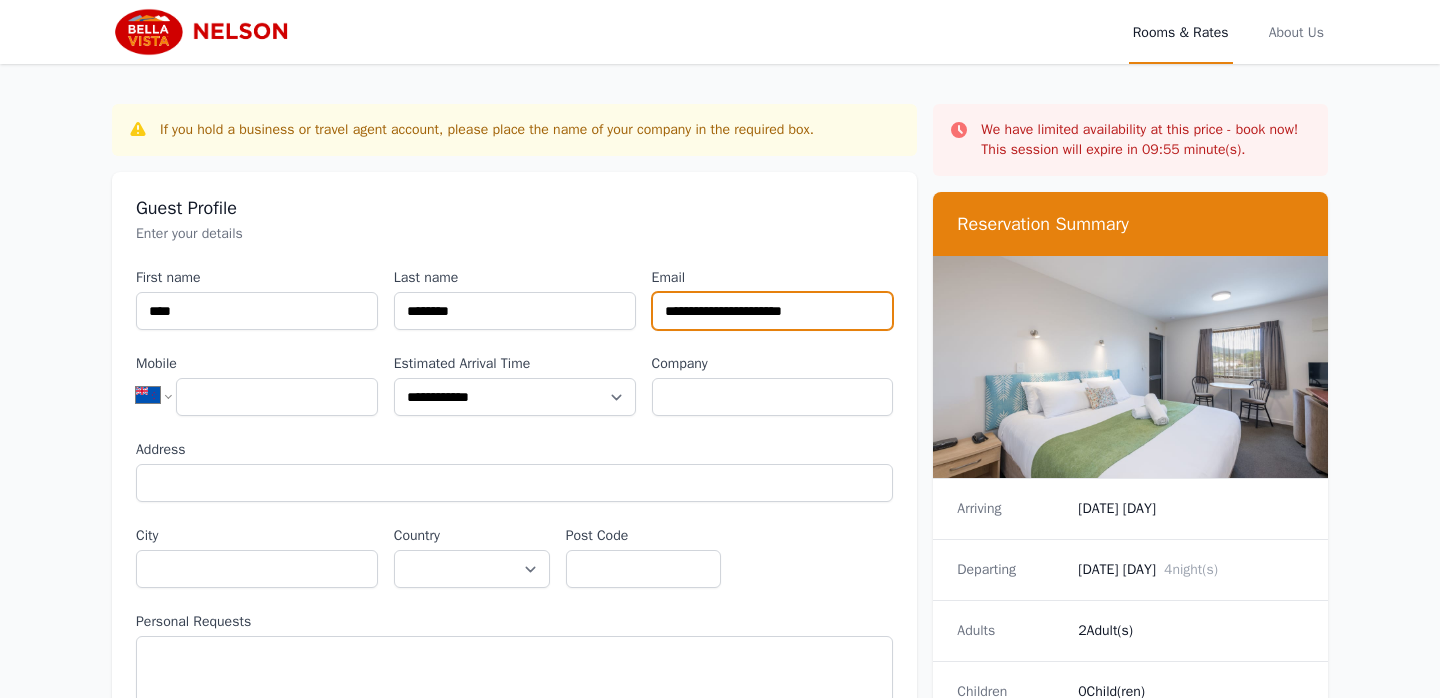 type on "**********" 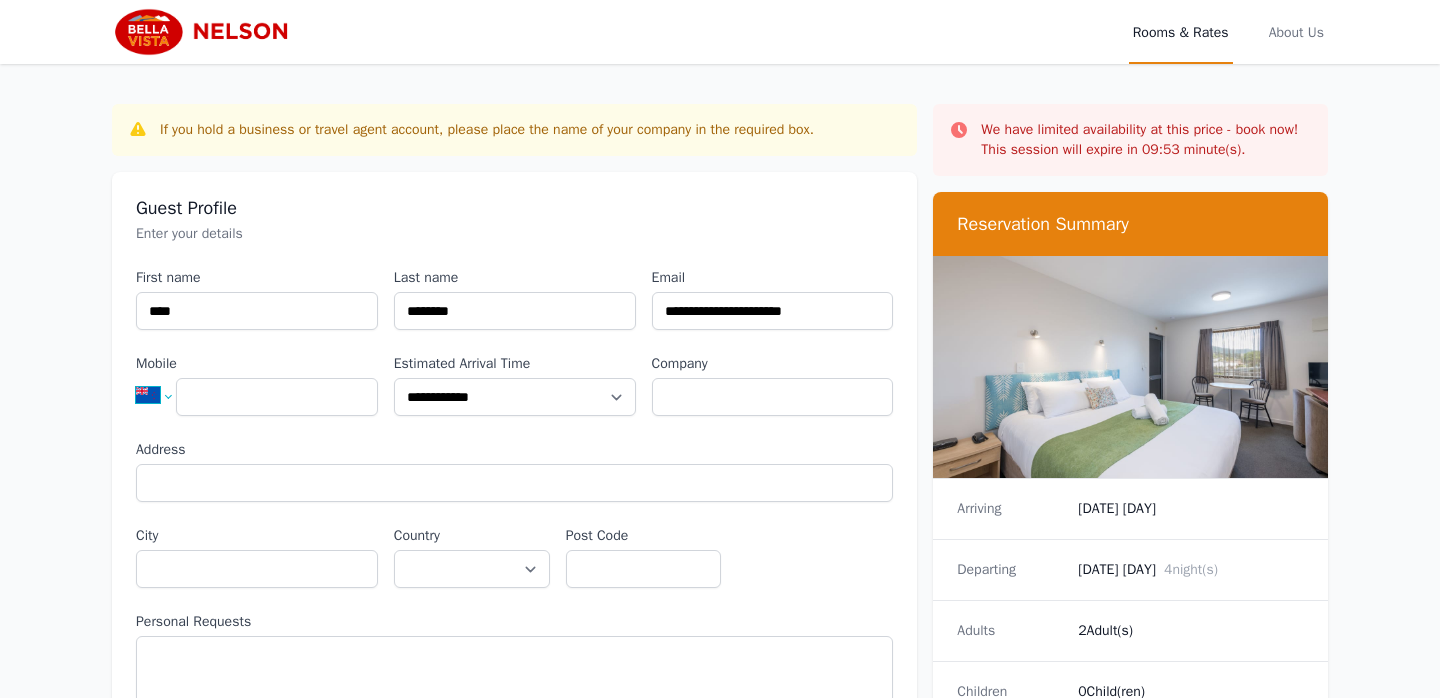 click on "**********" at bounding box center (162, 395) 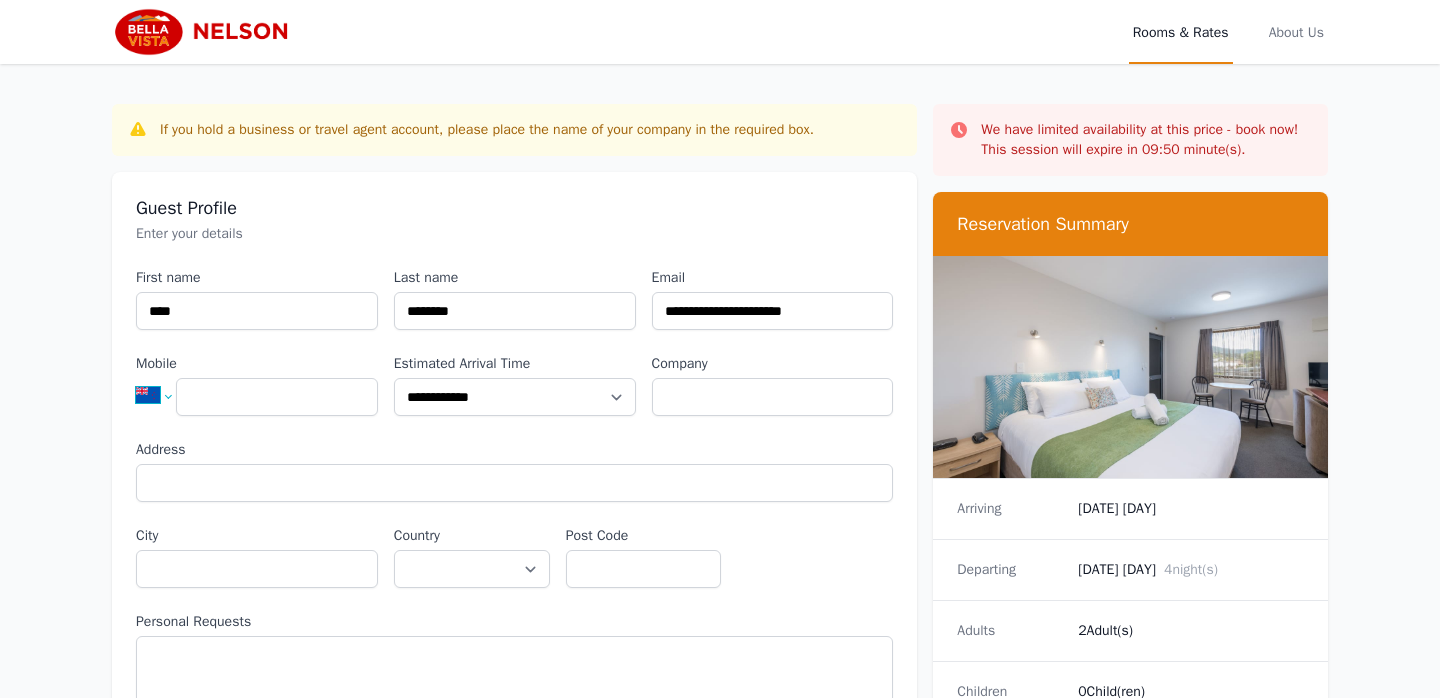 select on "**" 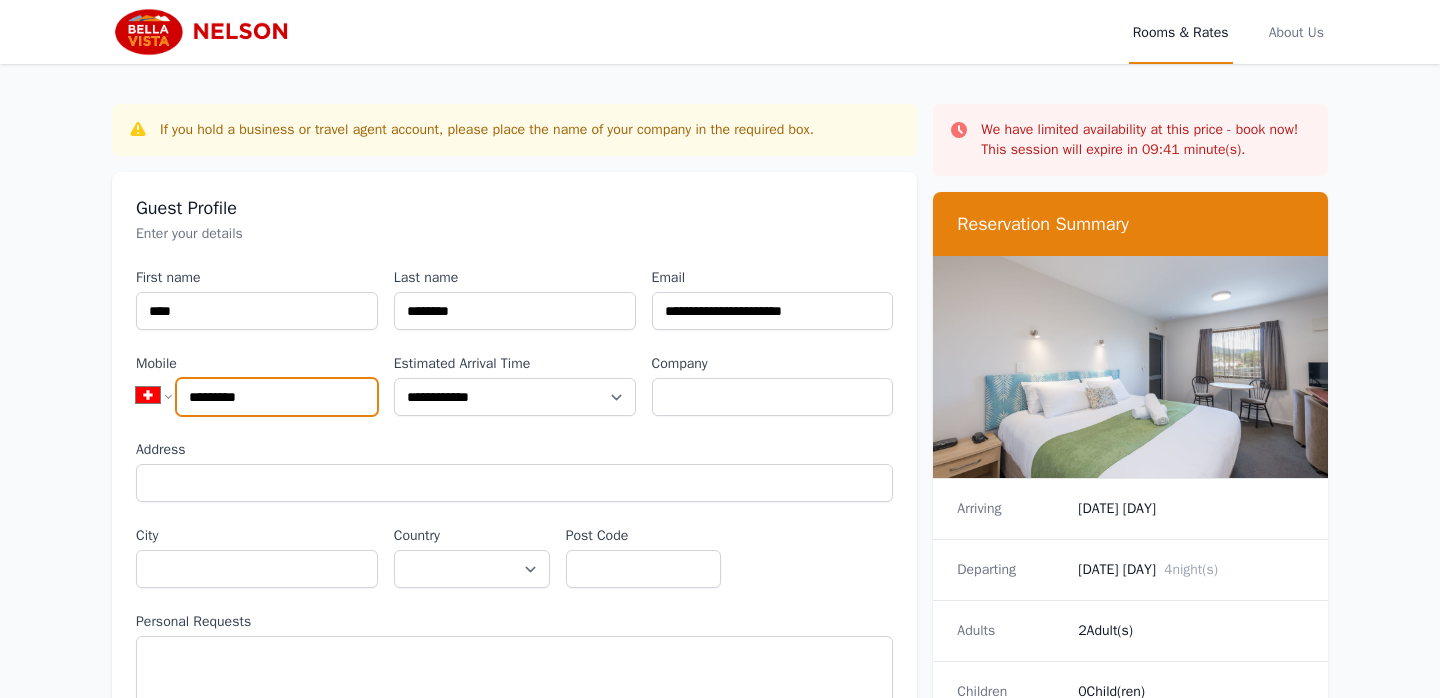 type on "*********" 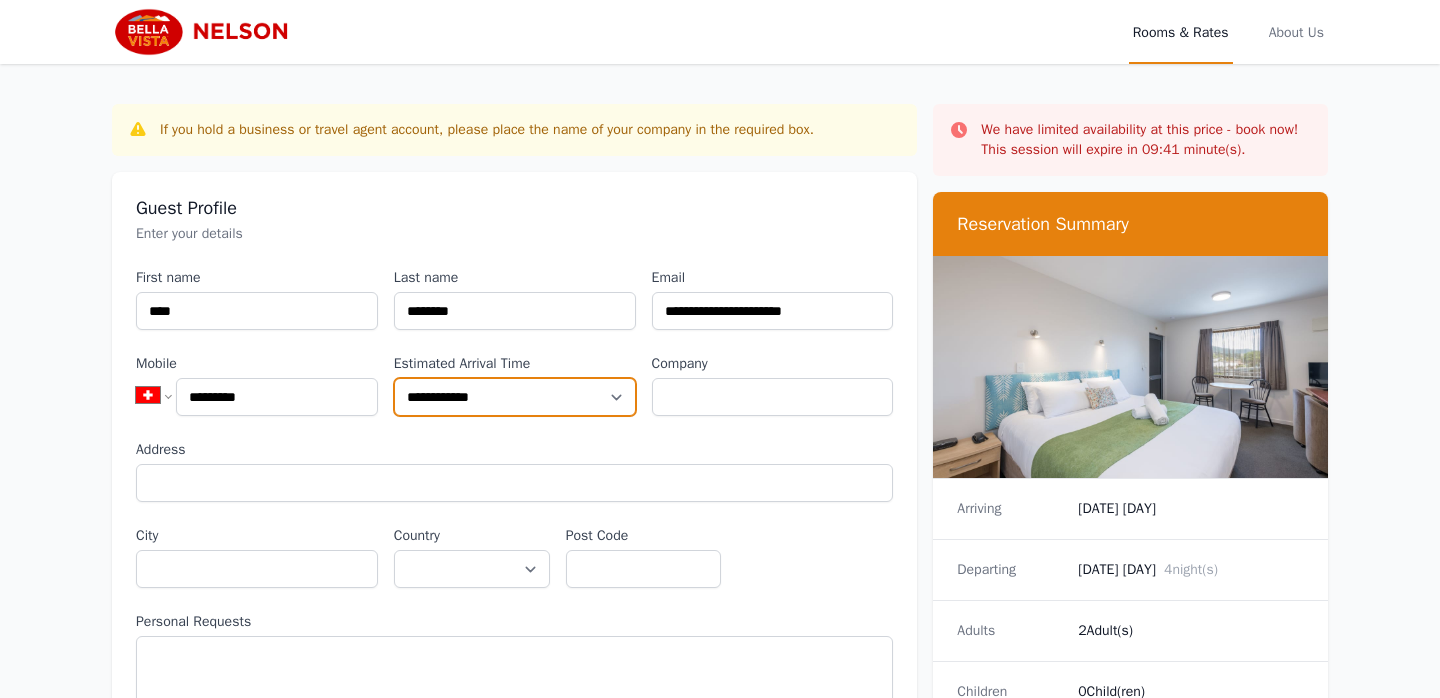 click on "**********" at bounding box center (515, 397) 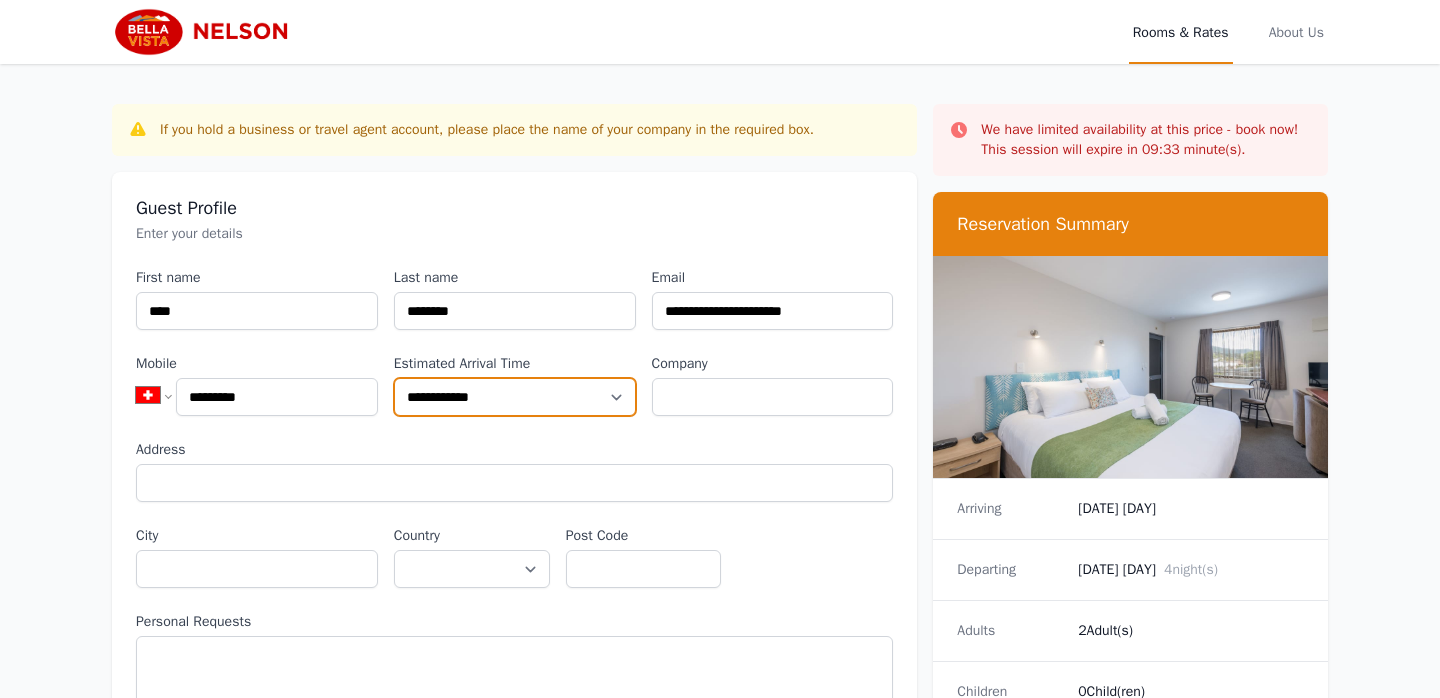 select on "**********" 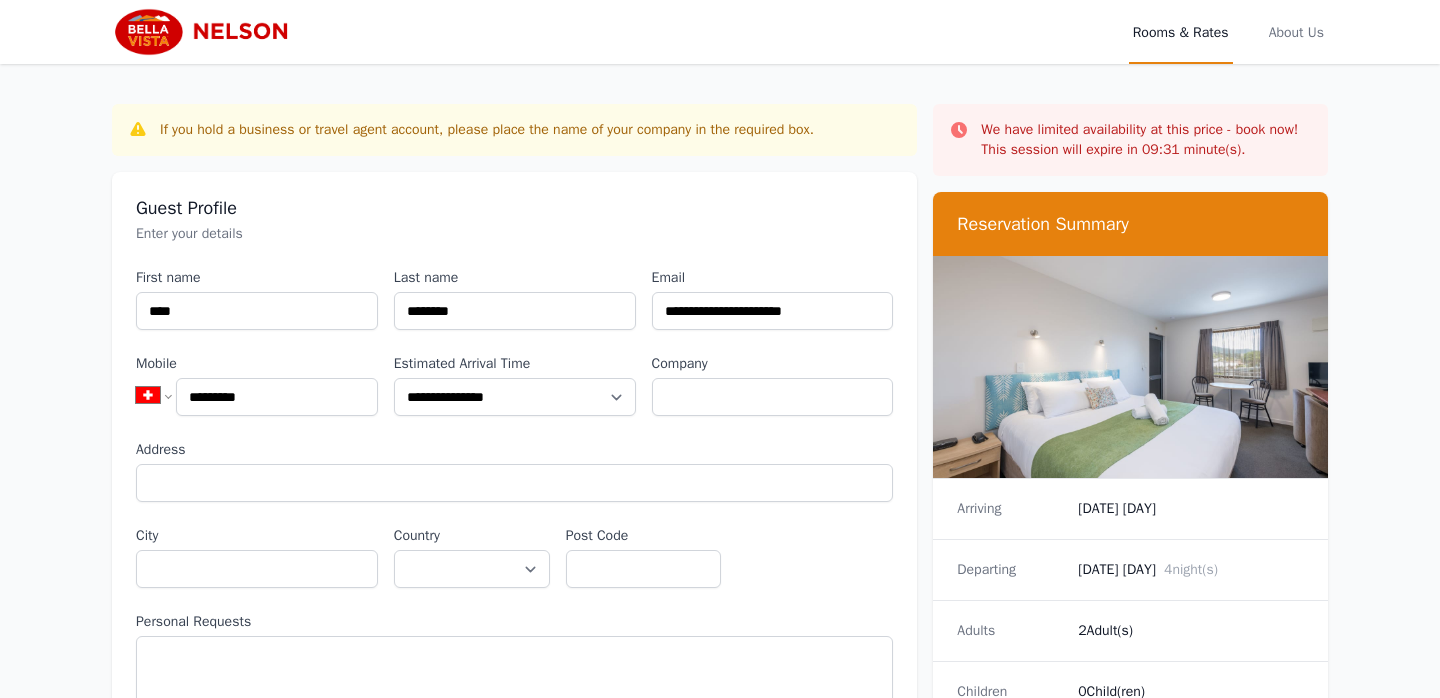 click on "**********" at bounding box center (514, 491) 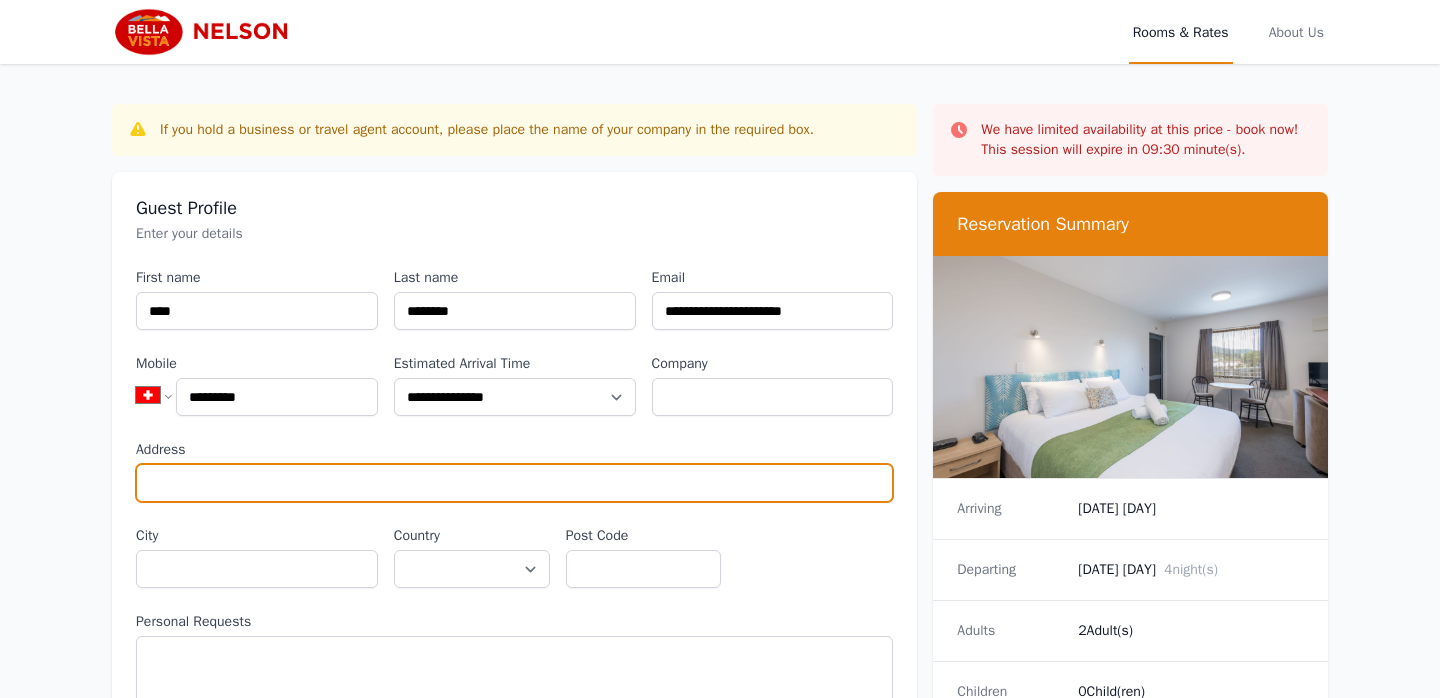 click on "Address" at bounding box center [514, 483] 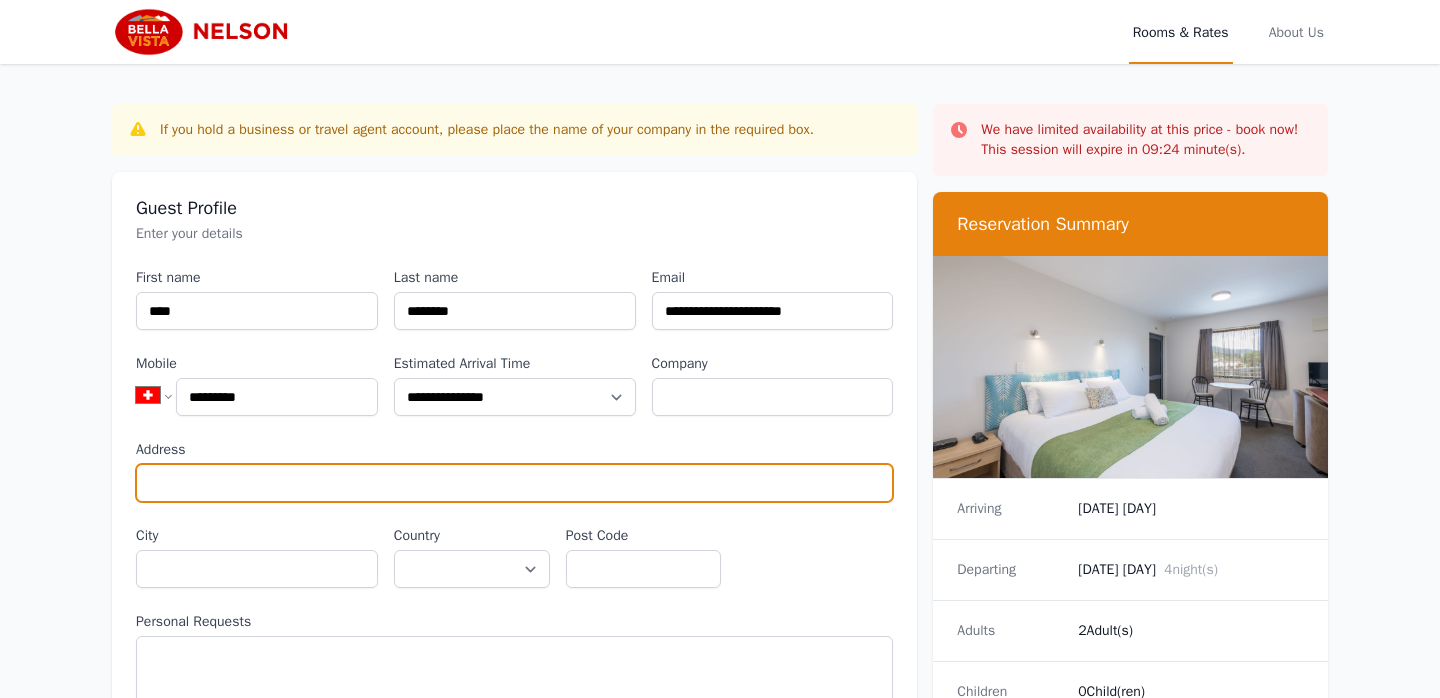 type on "**********" 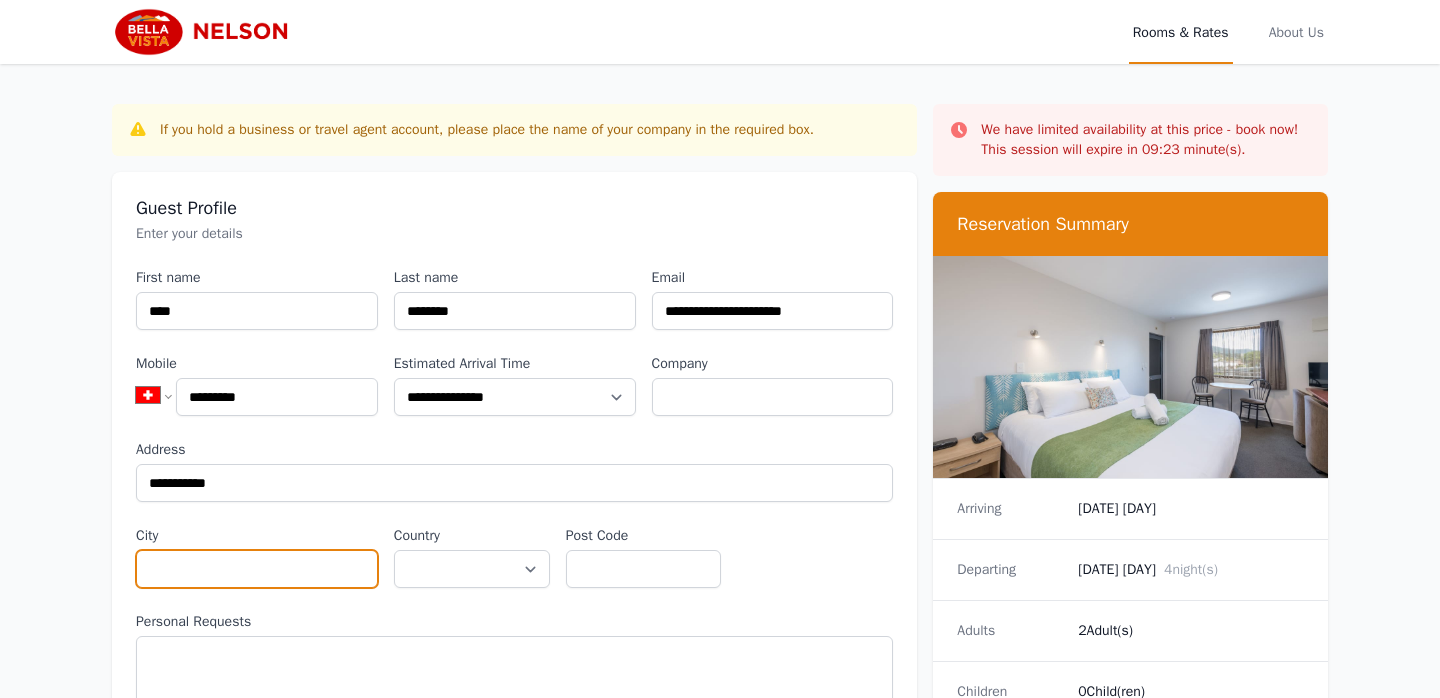 click on "City" at bounding box center [257, 569] 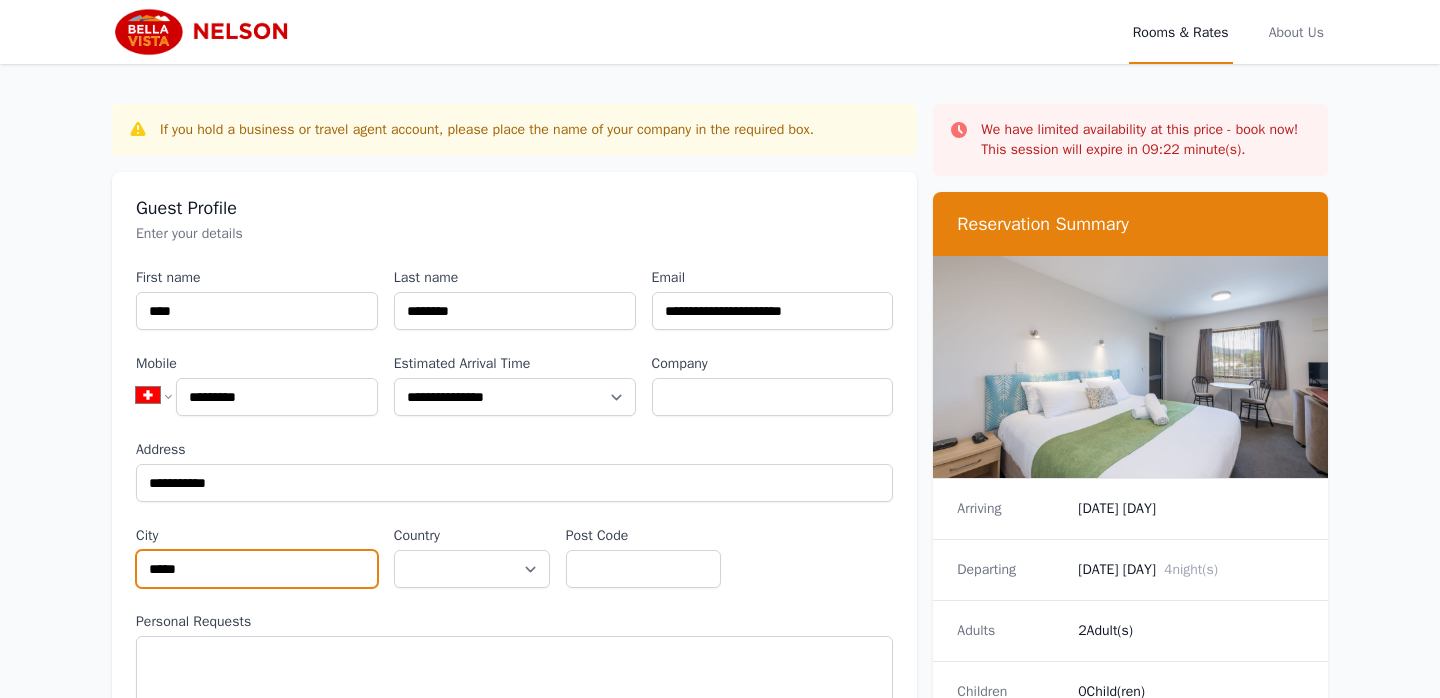 type on "*****" 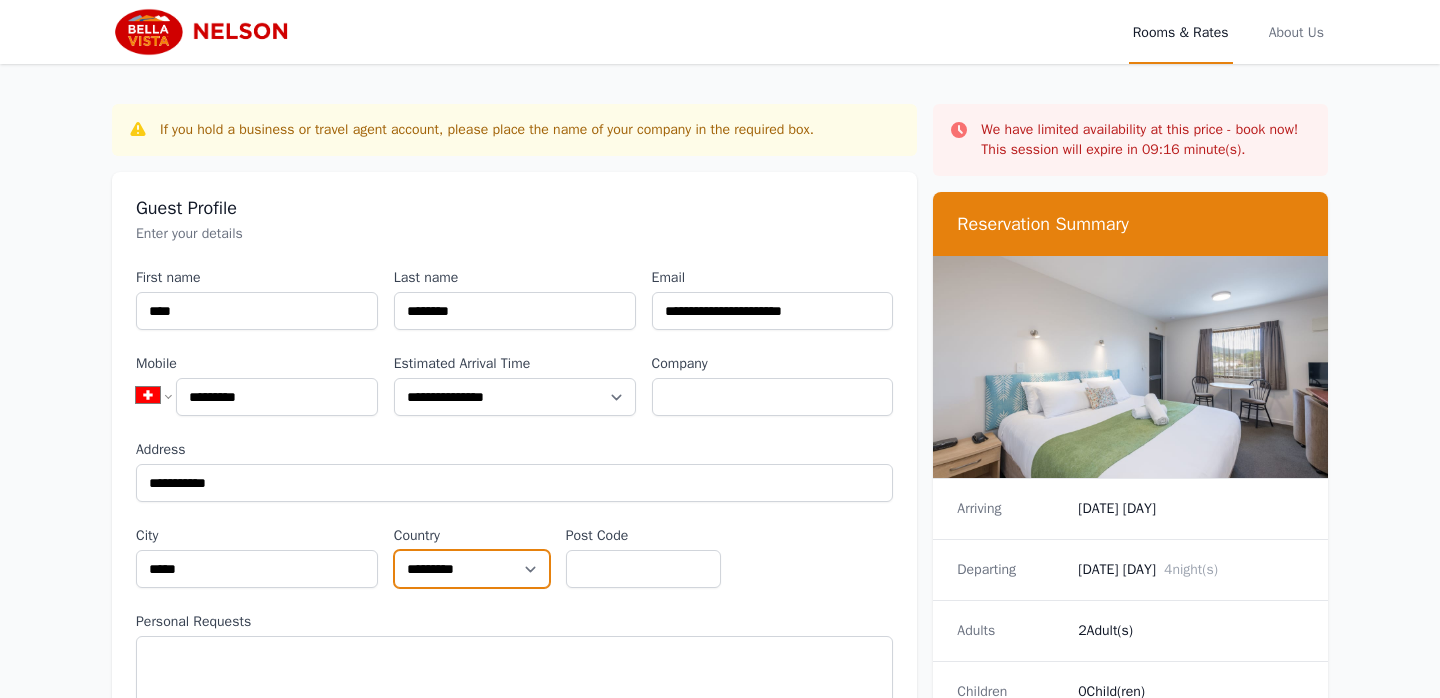 select on "******" 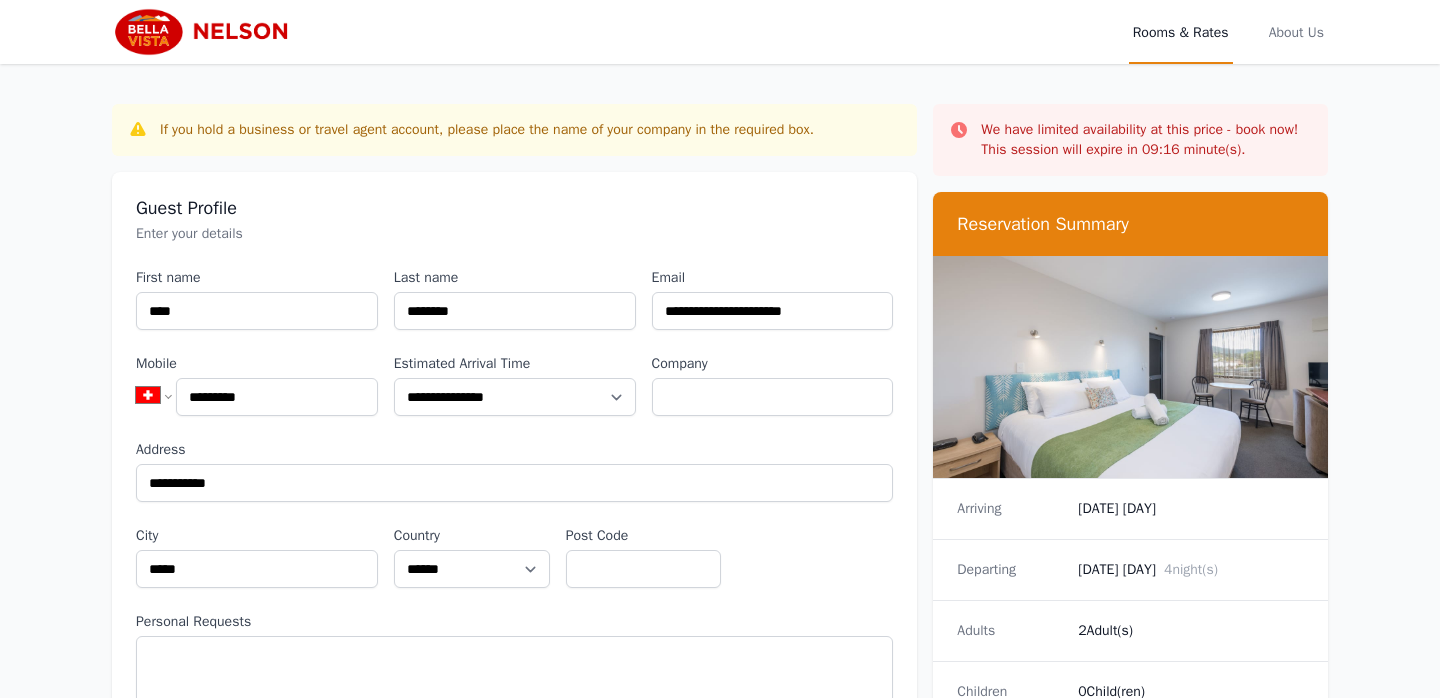 click on "Post Code" at bounding box center (644, 557) 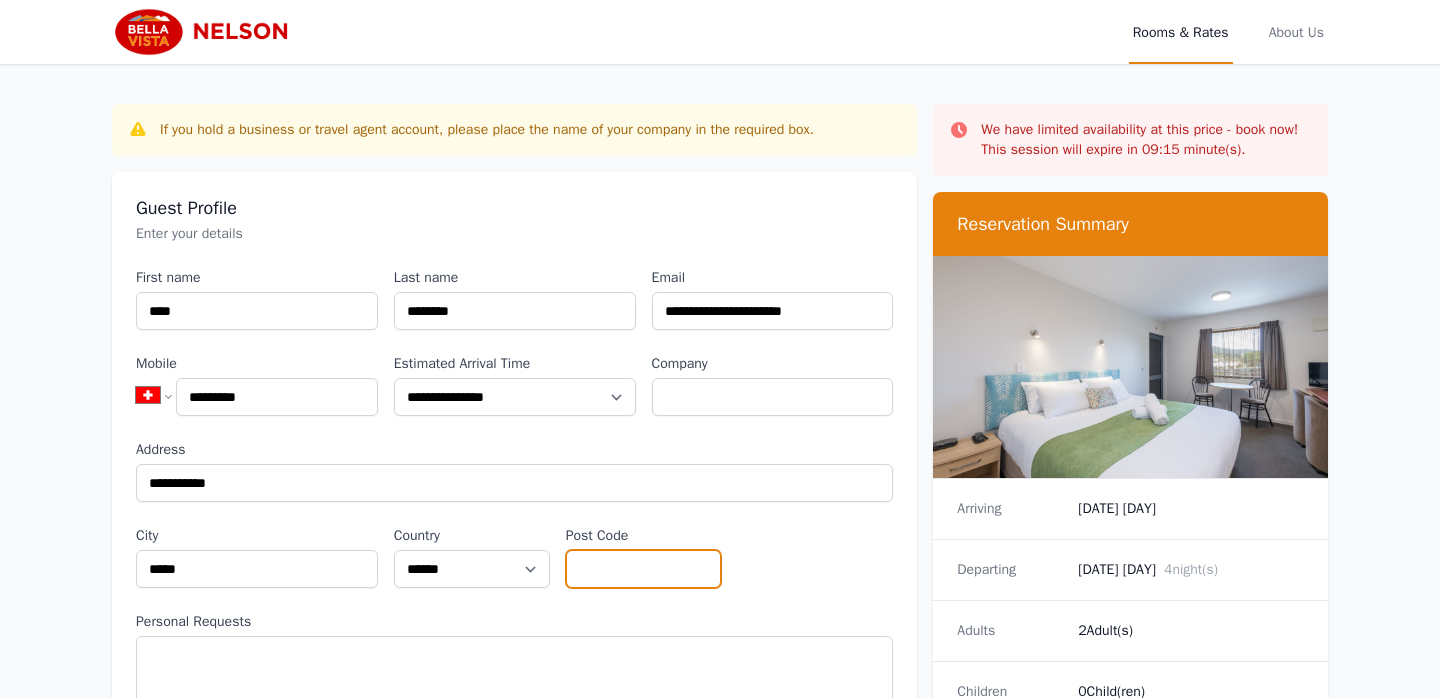 click on "Post Code" at bounding box center (644, 569) 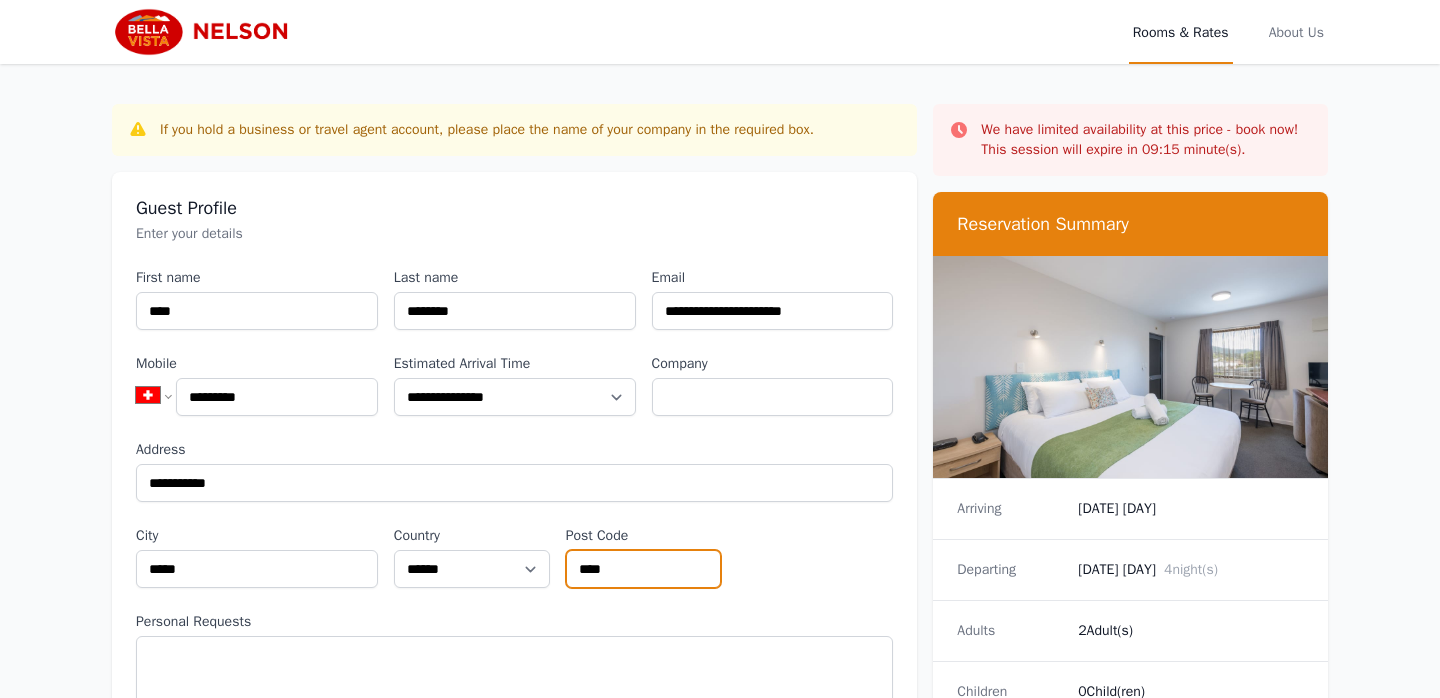 type on "****" 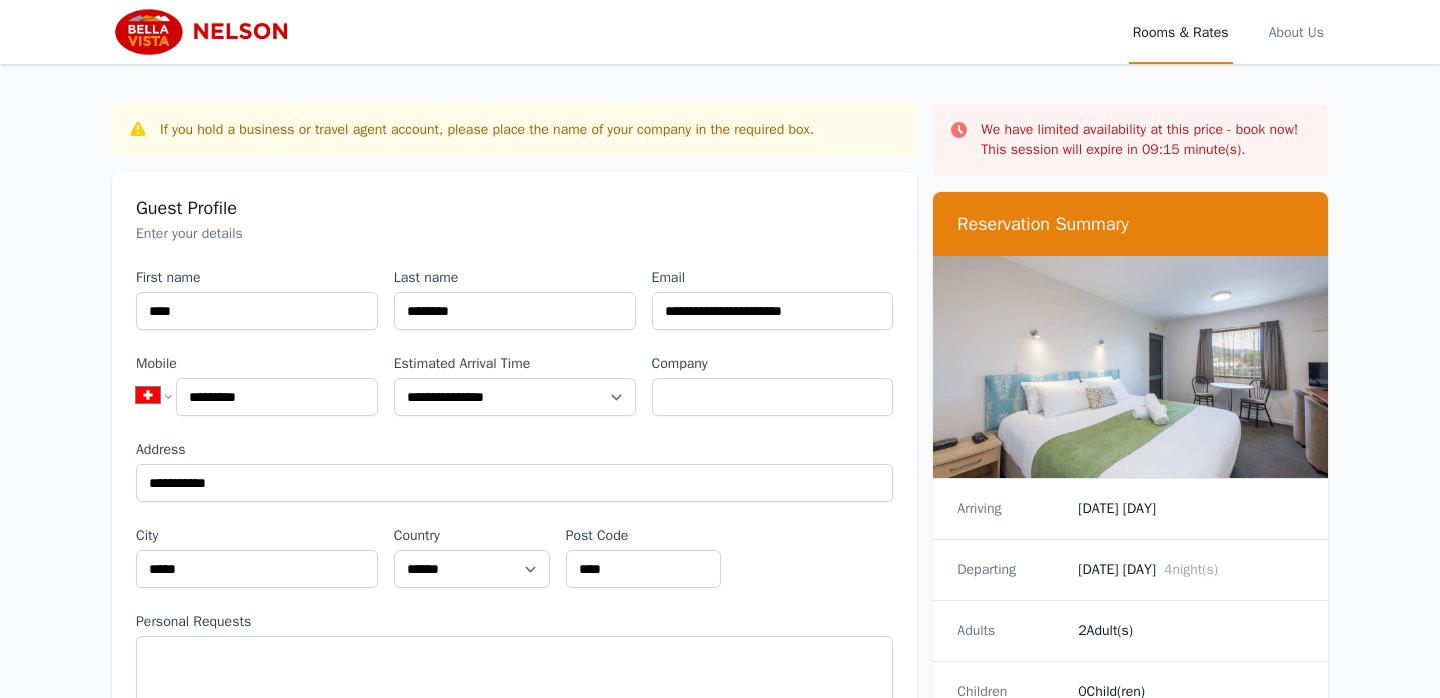 click on "**********" at bounding box center (720, 934) 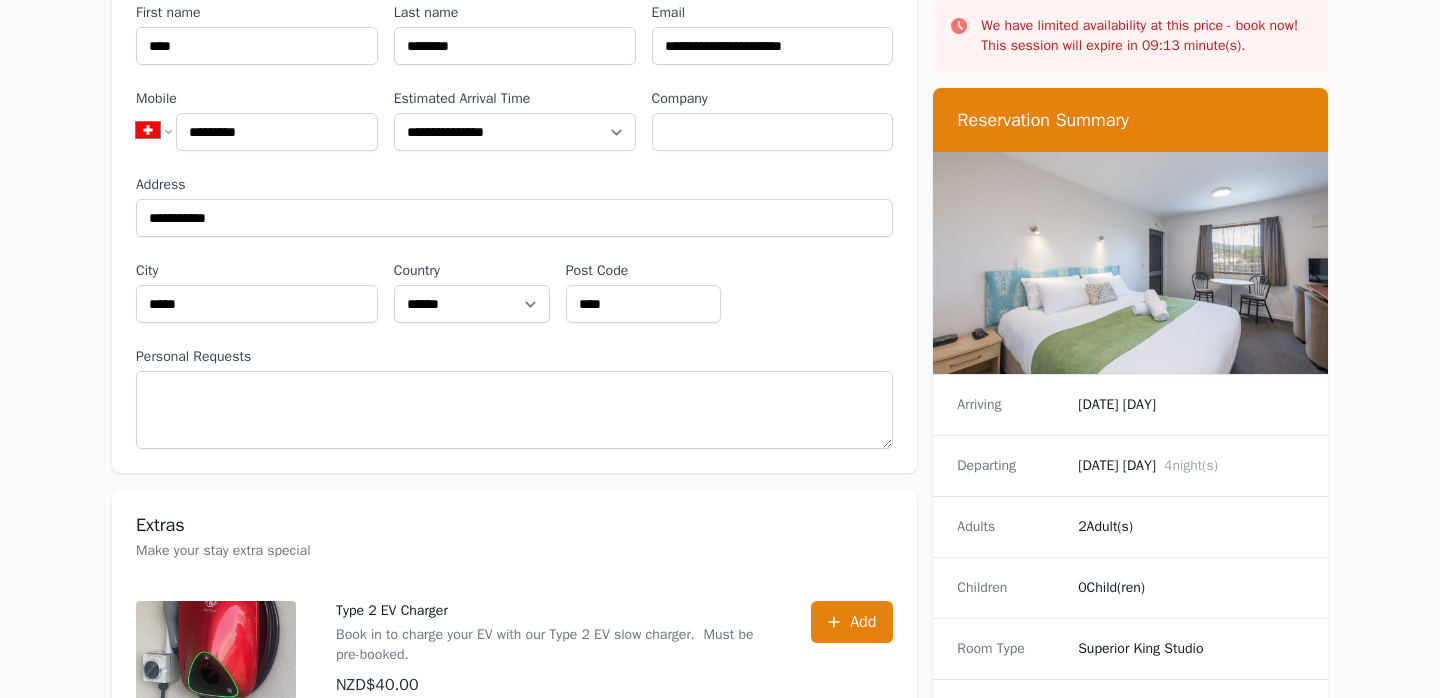 scroll, scrollTop: 259, scrollLeft: 0, axis: vertical 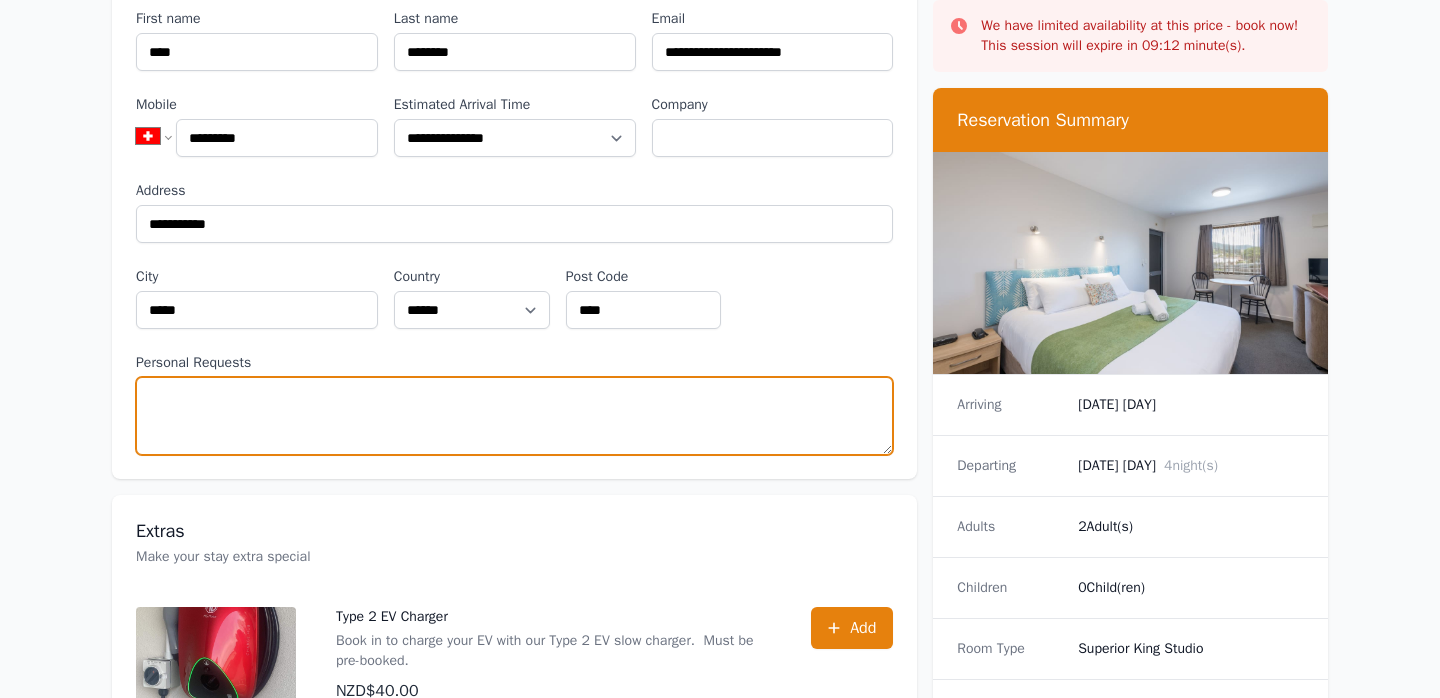 click on "Personal Requests" at bounding box center (514, 416) 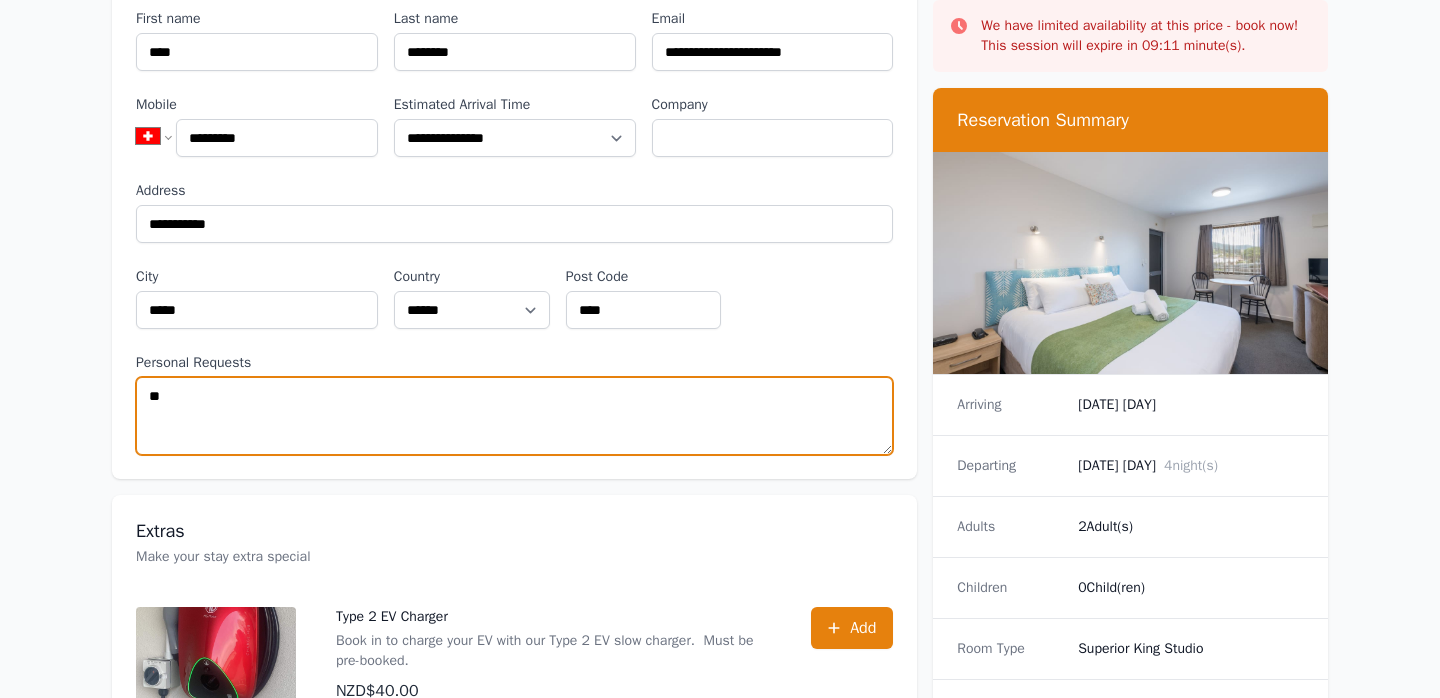 type on "*" 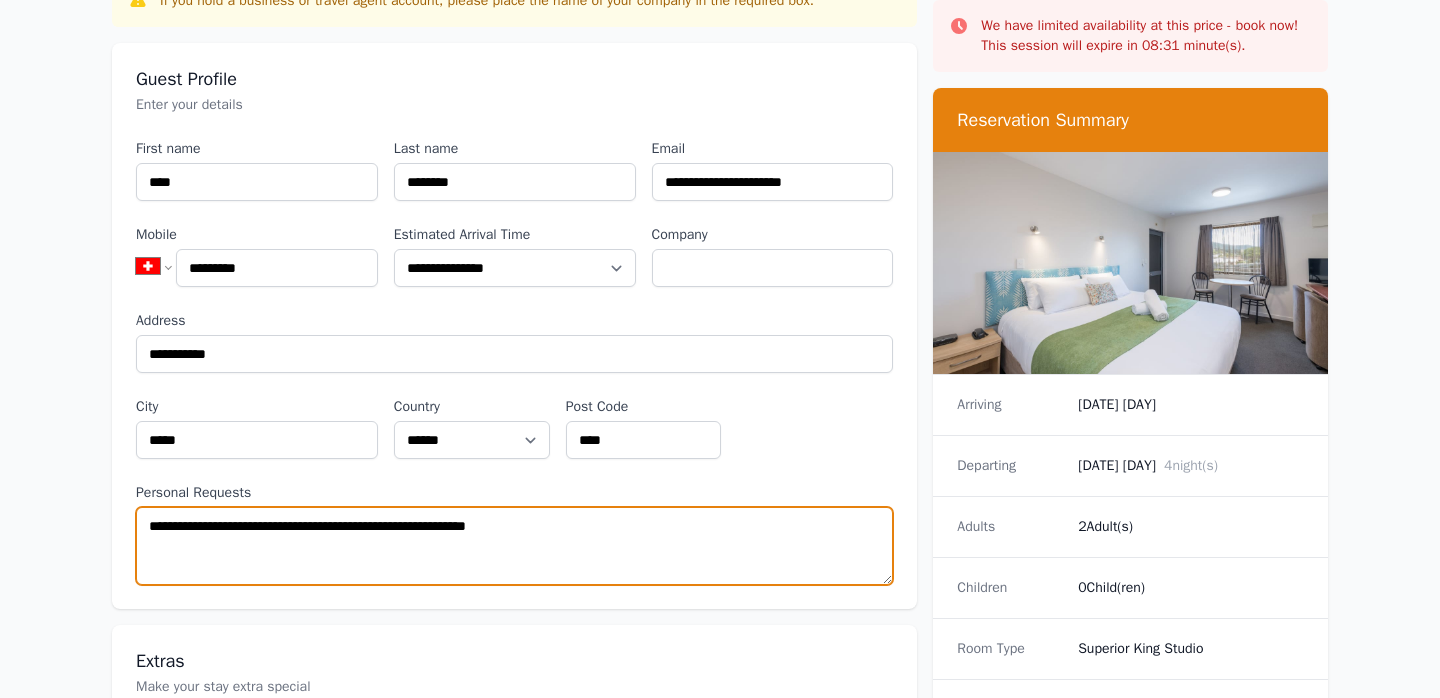 scroll, scrollTop: 0, scrollLeft: 0, axis: both 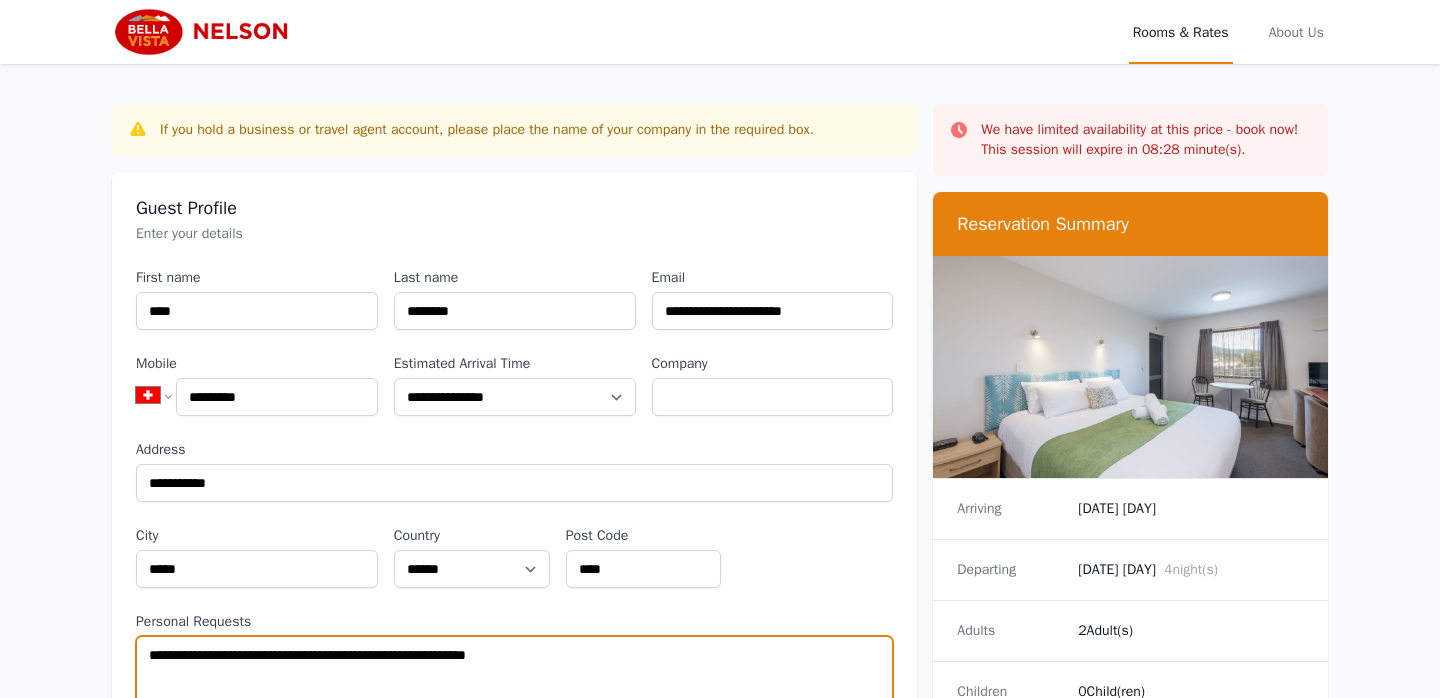type on "**********" 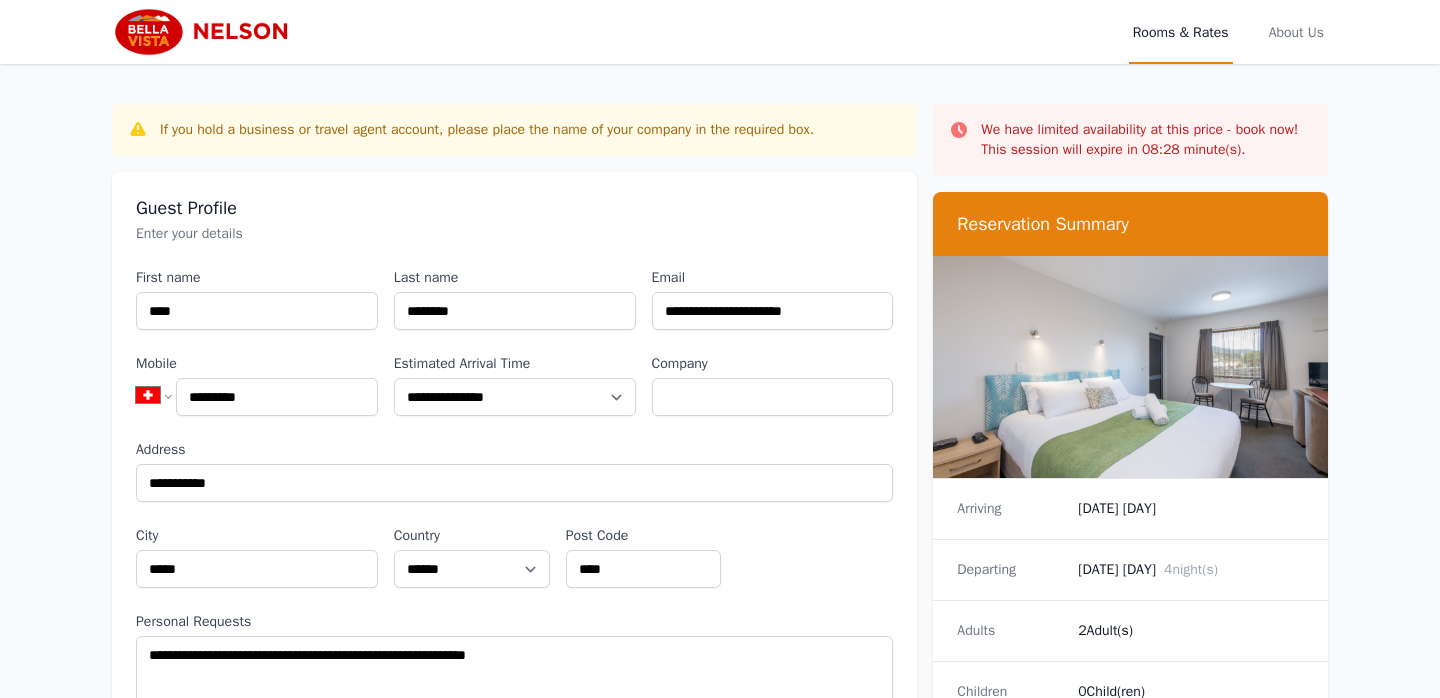 click at bounding box center [208, 32] 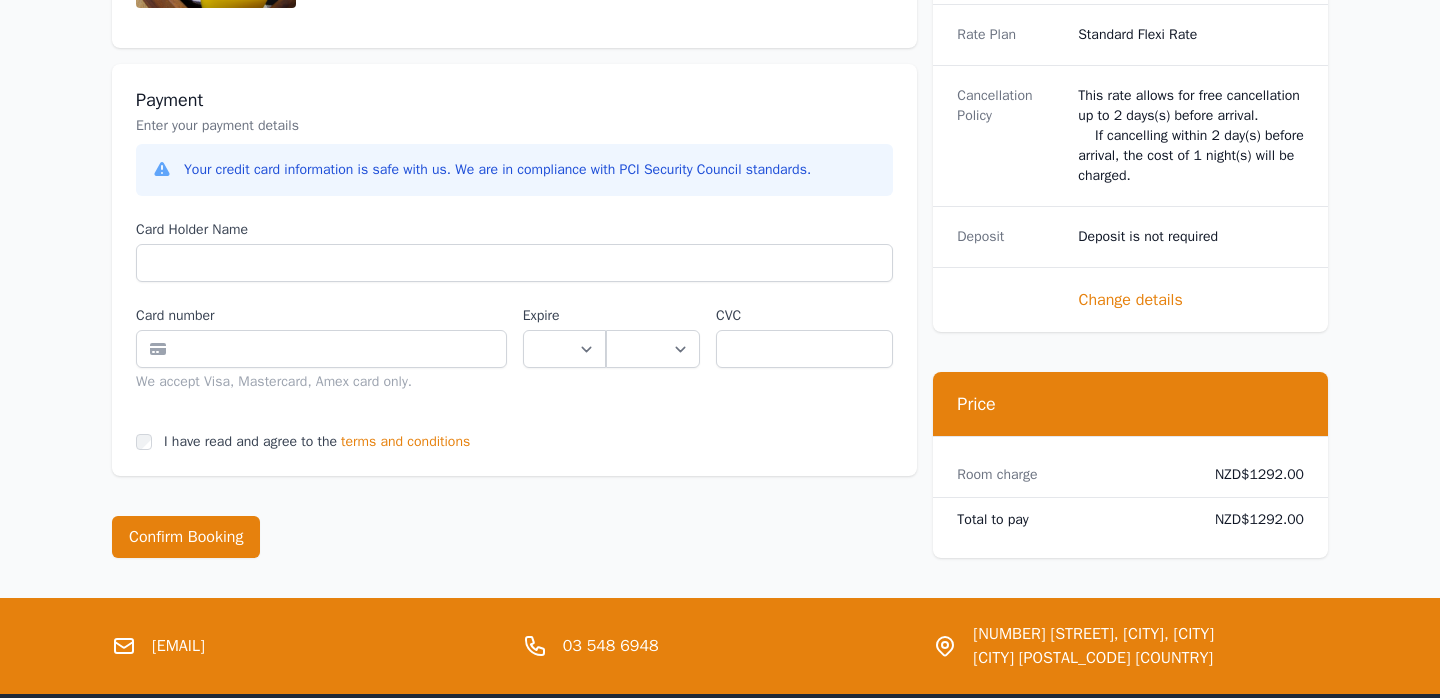 scroll, scrollTop: 1107, scrollLeft: 0, axis: vertical 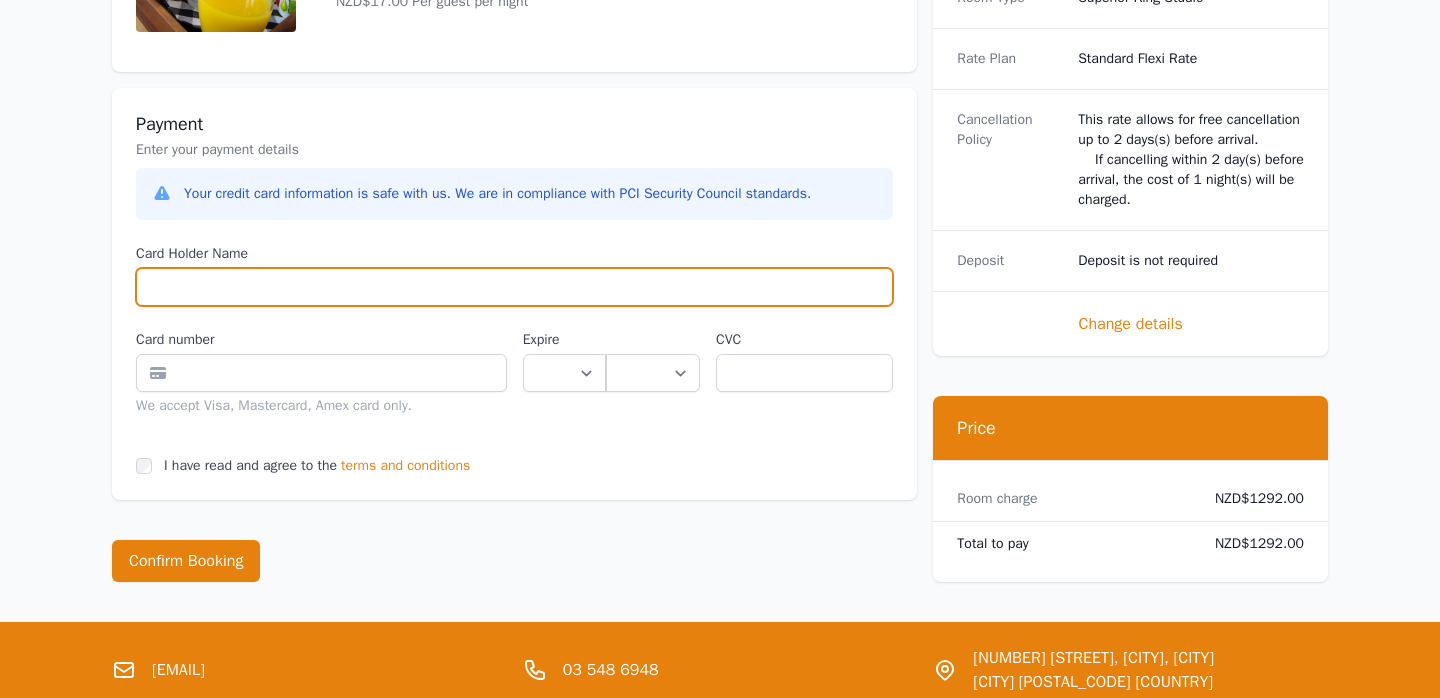 click on "Card Holder Name" at bounding box center [514, 287] 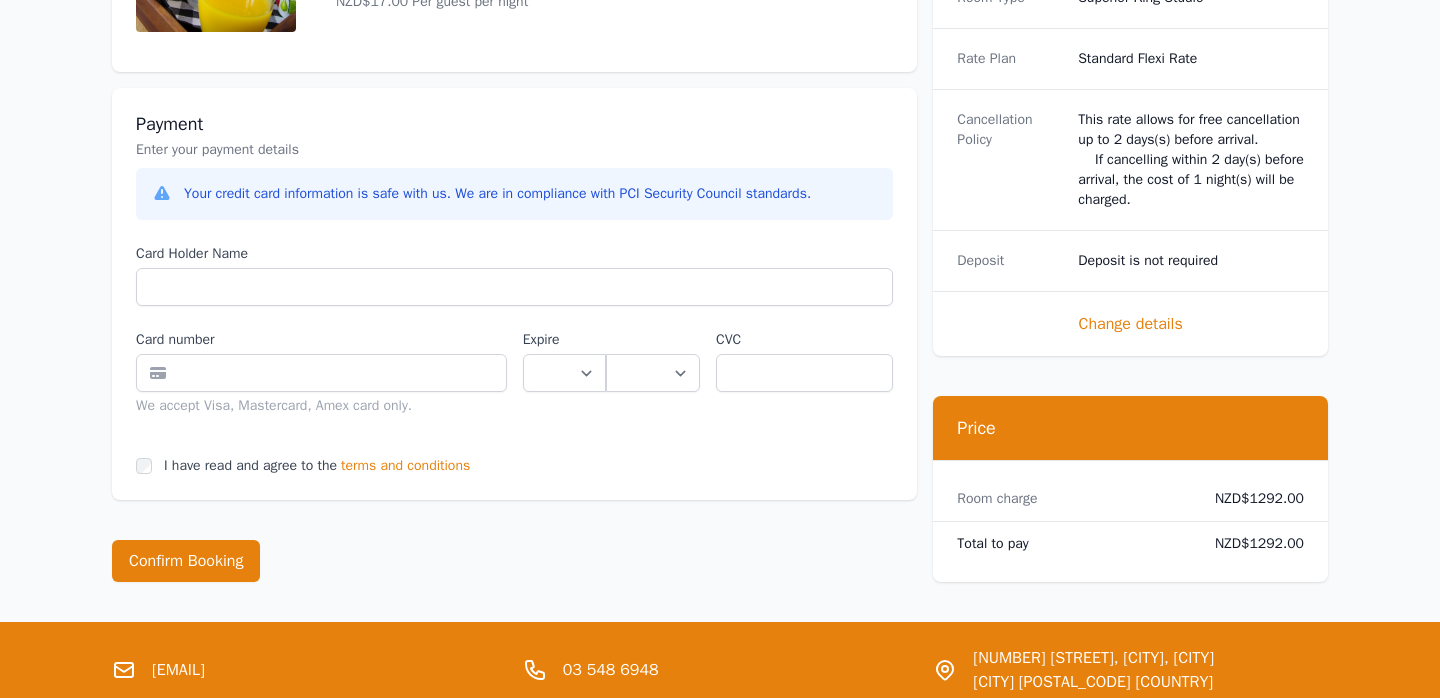 click on "Enter your payment details" at bounding box center (514, 150) 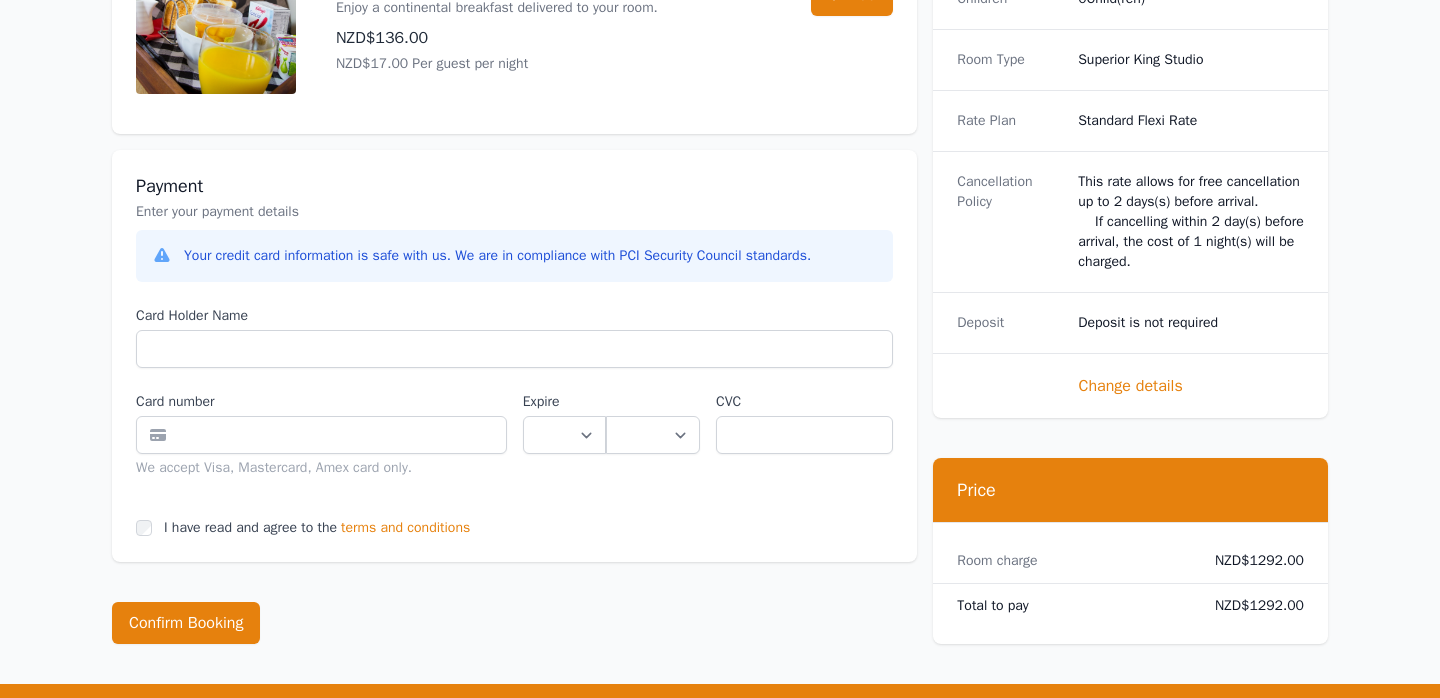 scroll, scrollTop: 1054, scrollLeft: 0, axis: vertical 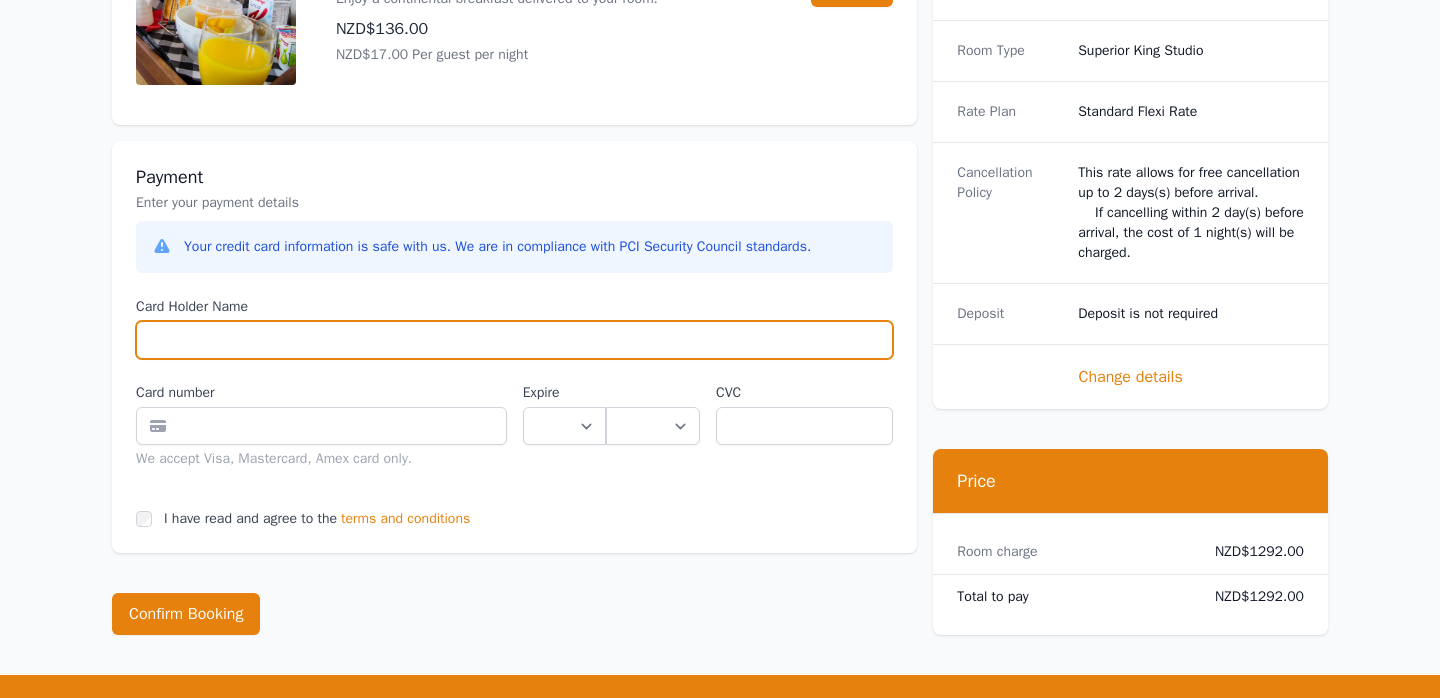 click on "Card Holder Name" at bounding box center (514, 340) 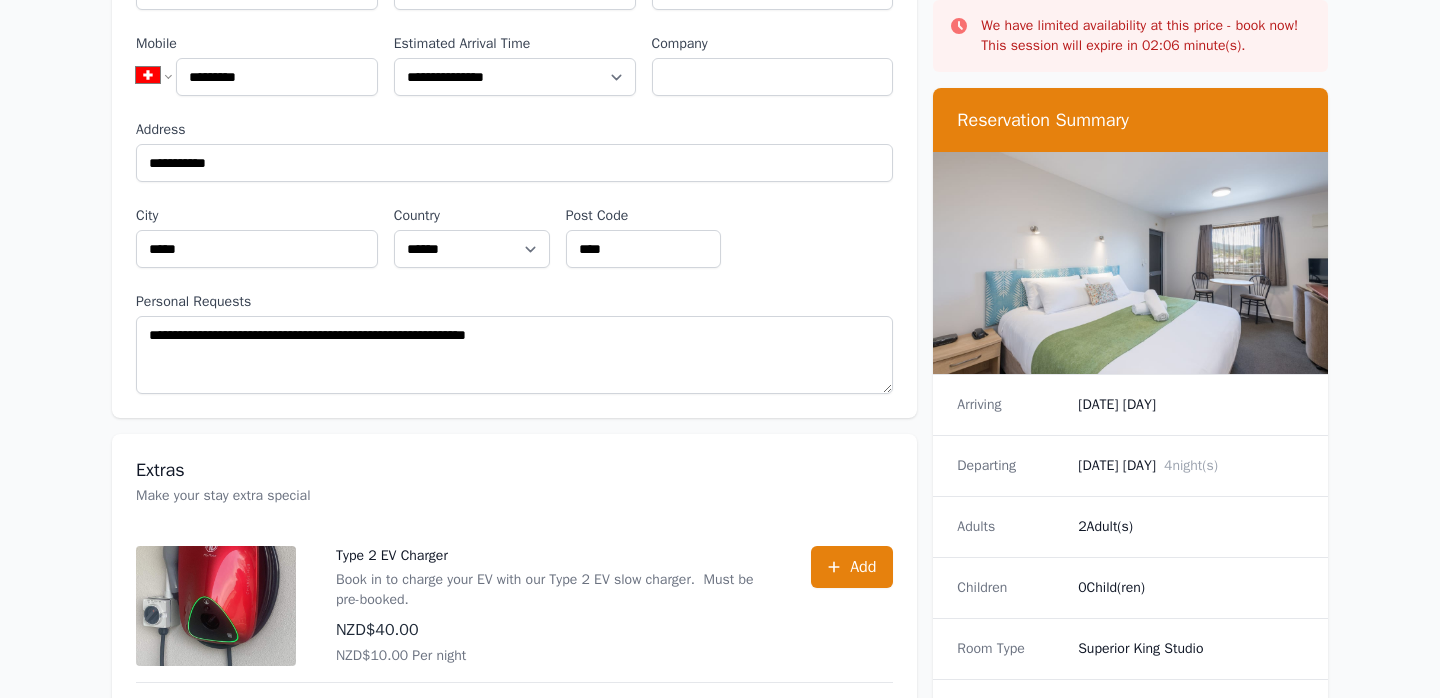 scroll, scrollTop: 311, scrollLeft: 0, axis: vertical 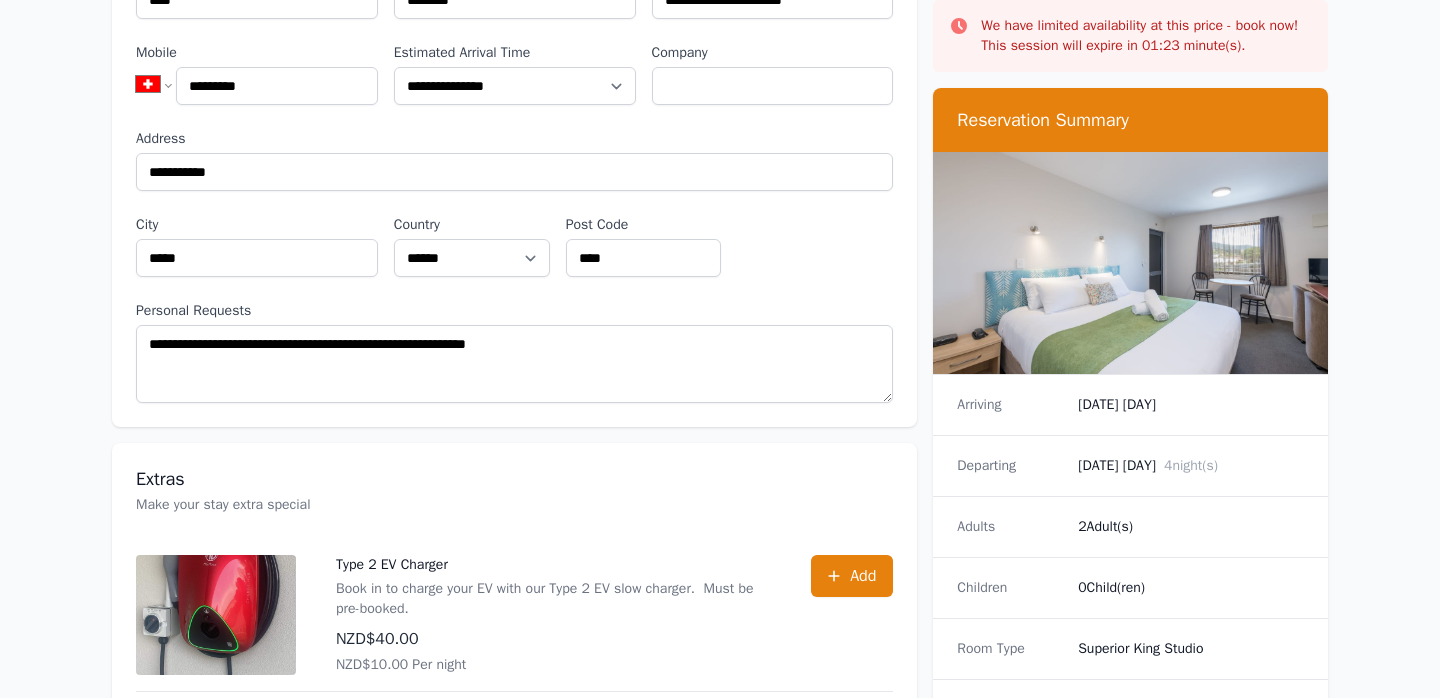click at bounding box center [1130, 263] 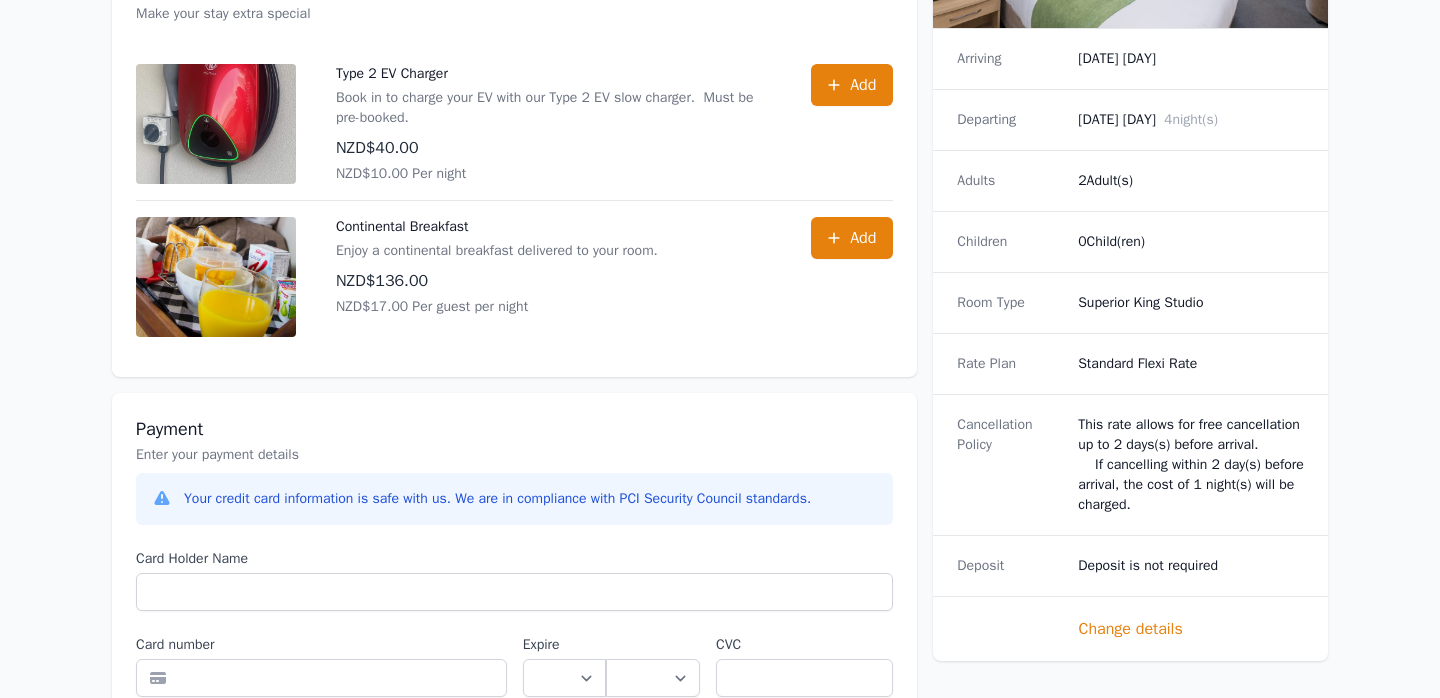 scroll, scrollTop: 803, scrollLeft: 0, axis: vertical 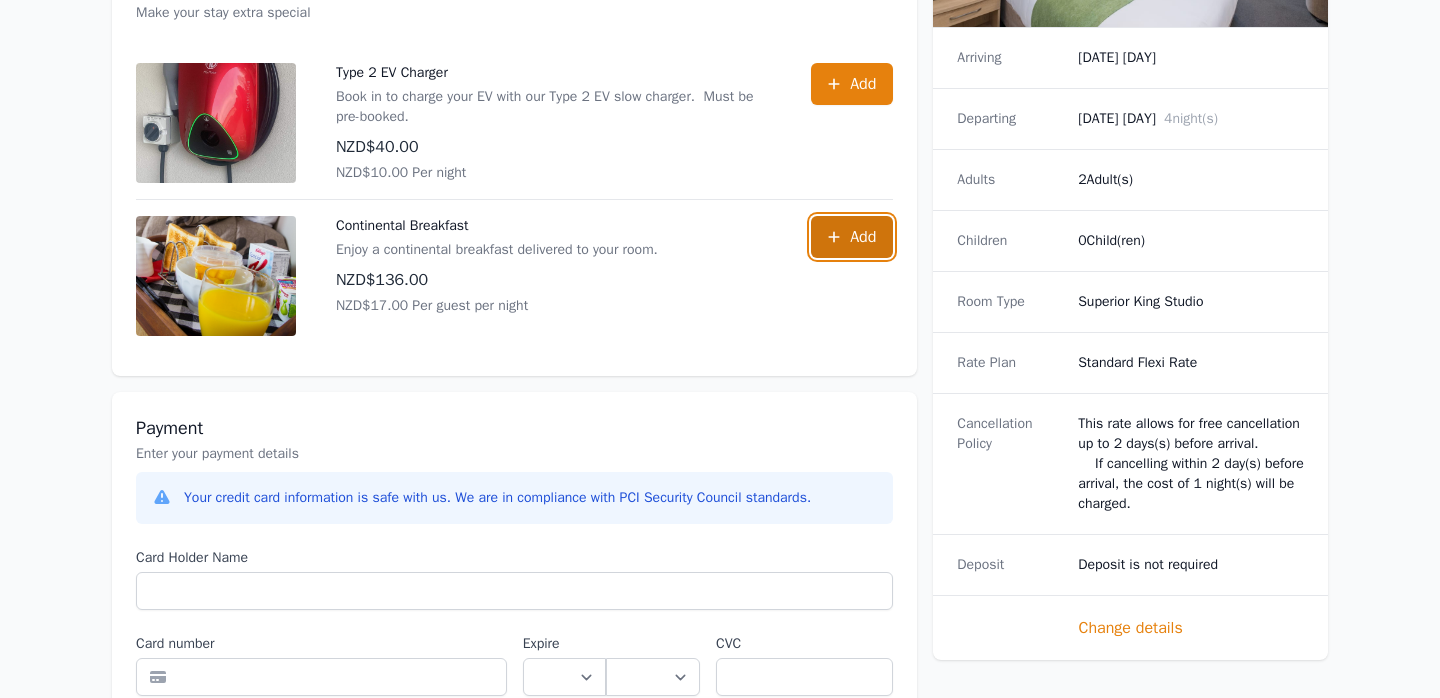 click on "Add" at bounding box center [852, 237] 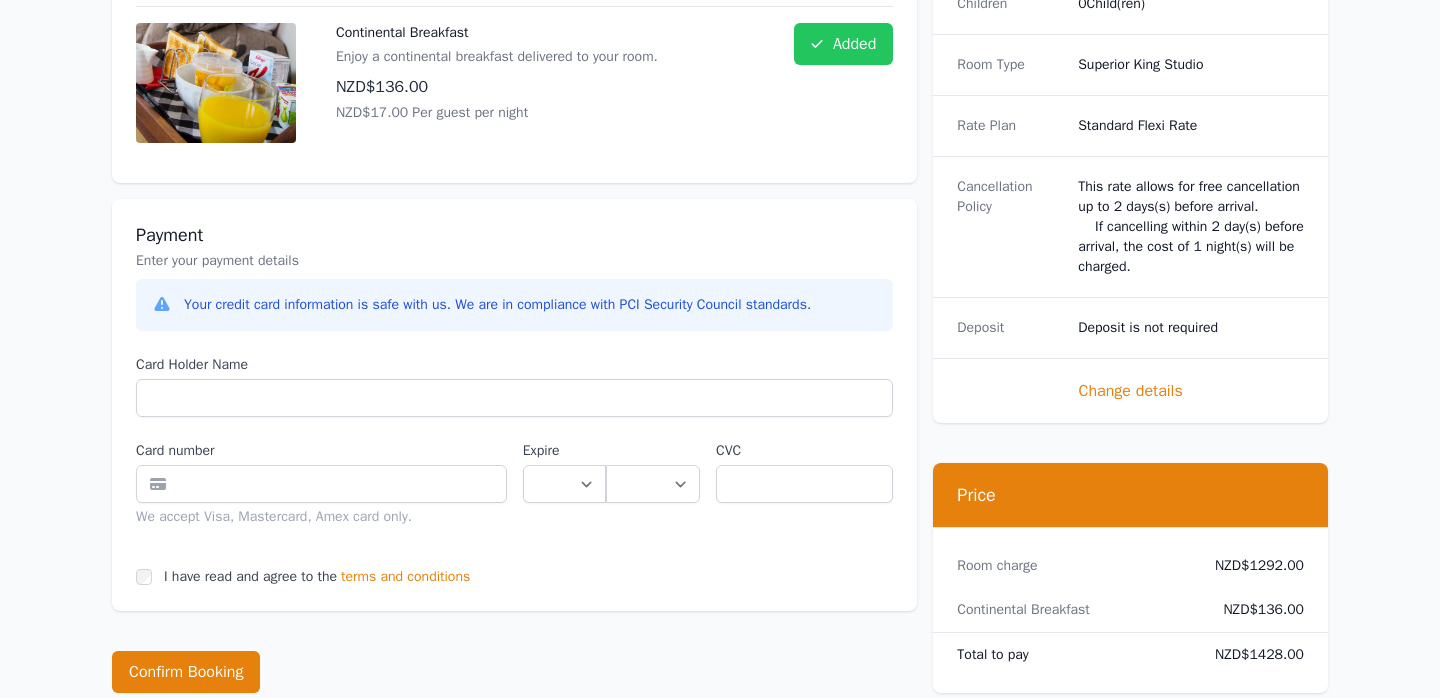 scroll, scrollTop: 1005, scrollLeft: 0, axis: vertical 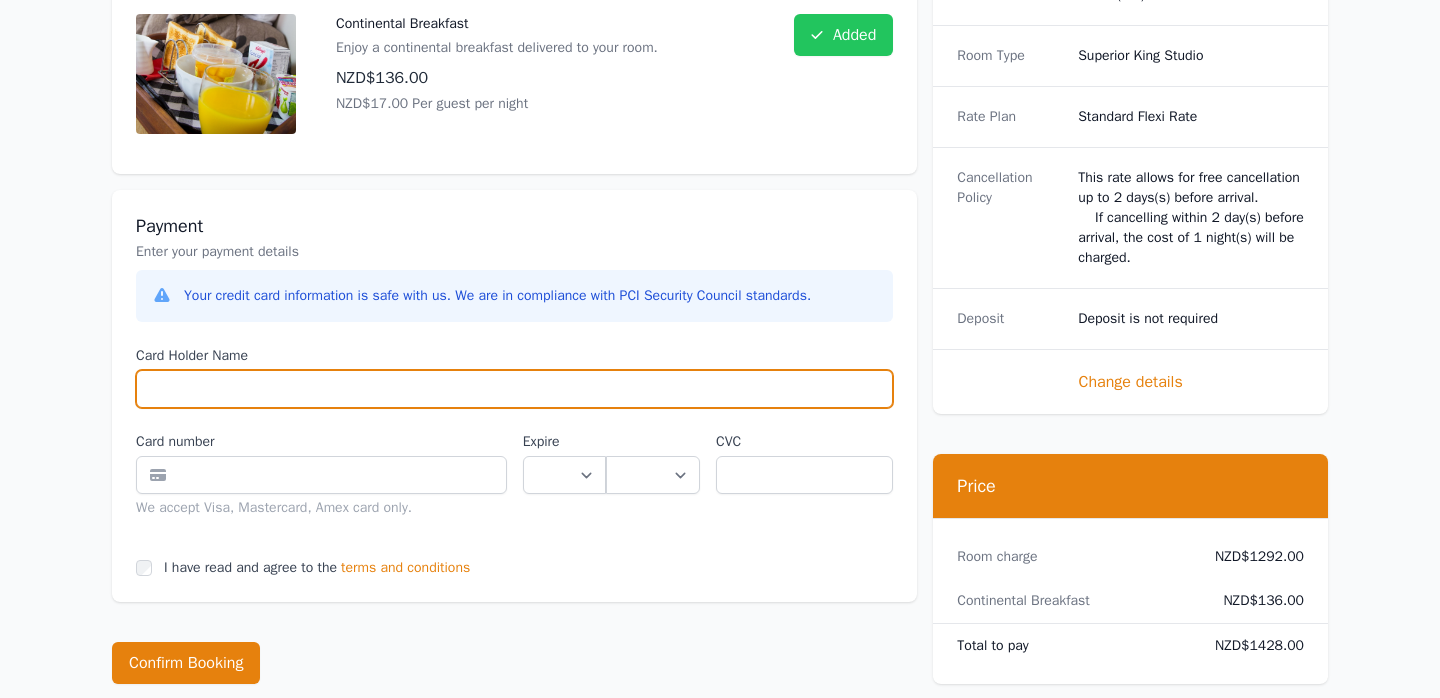 click on "Card Holder Name" at bounding box center (514, 389) 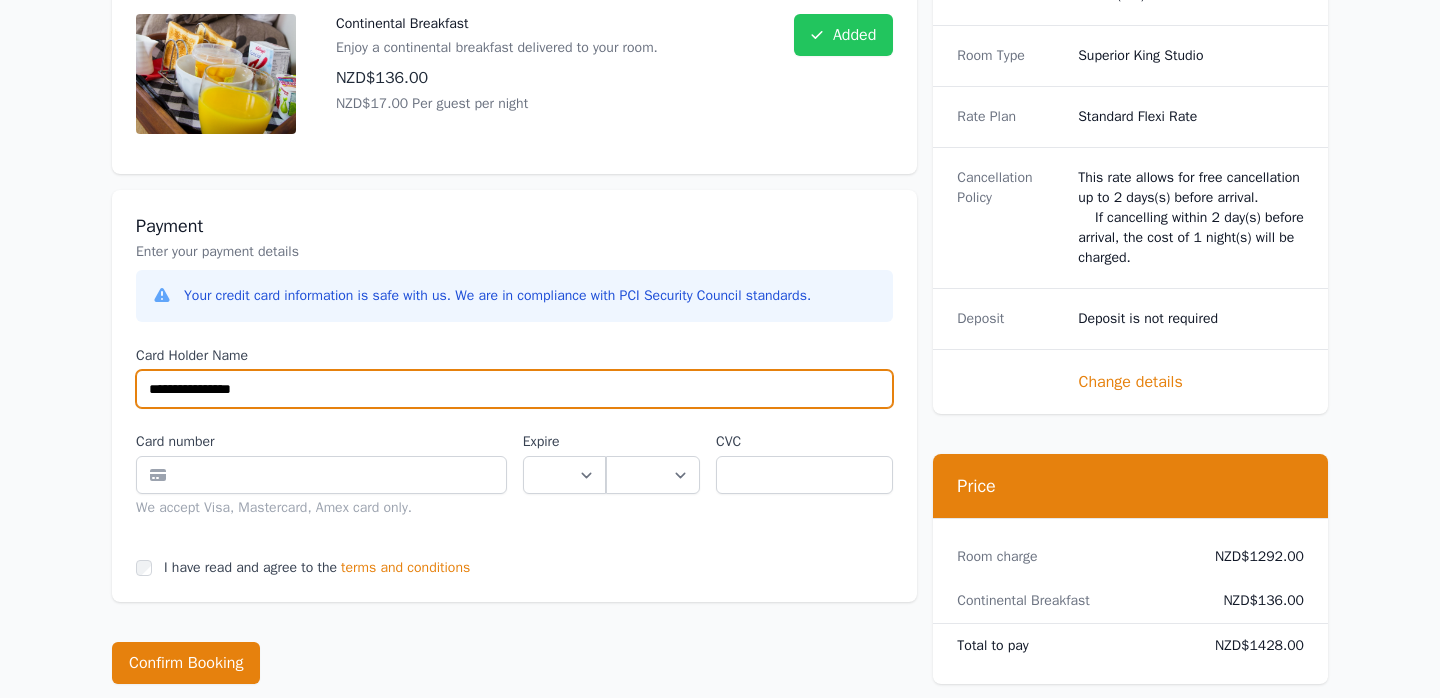 type on "**********" 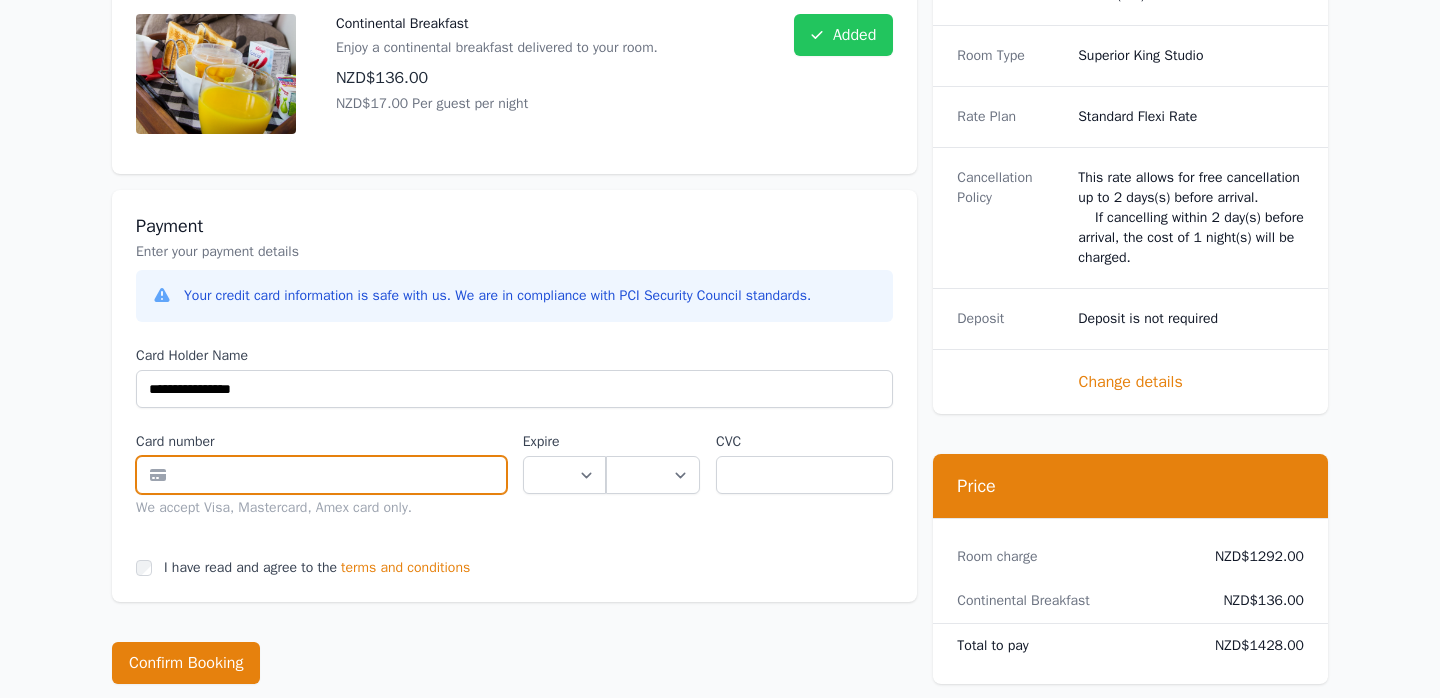 click at bounding box center (321, 475) 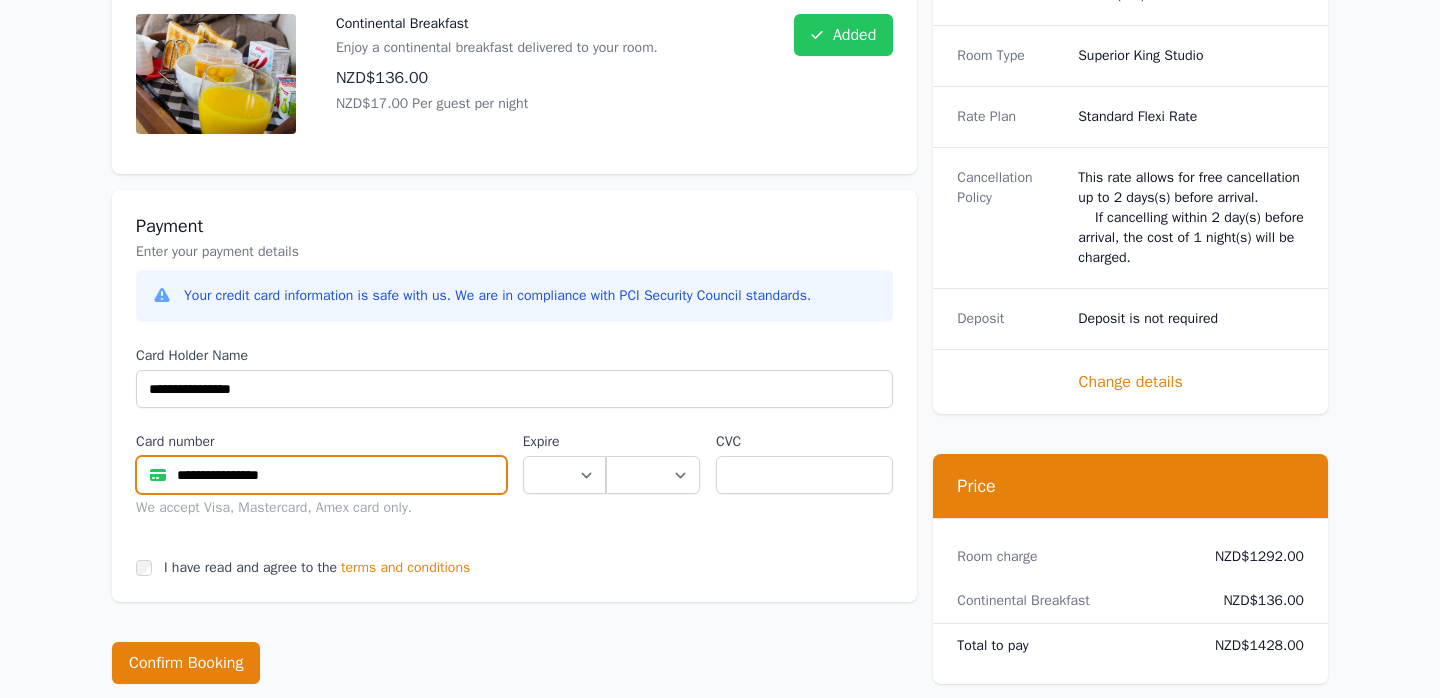 type on "**********" 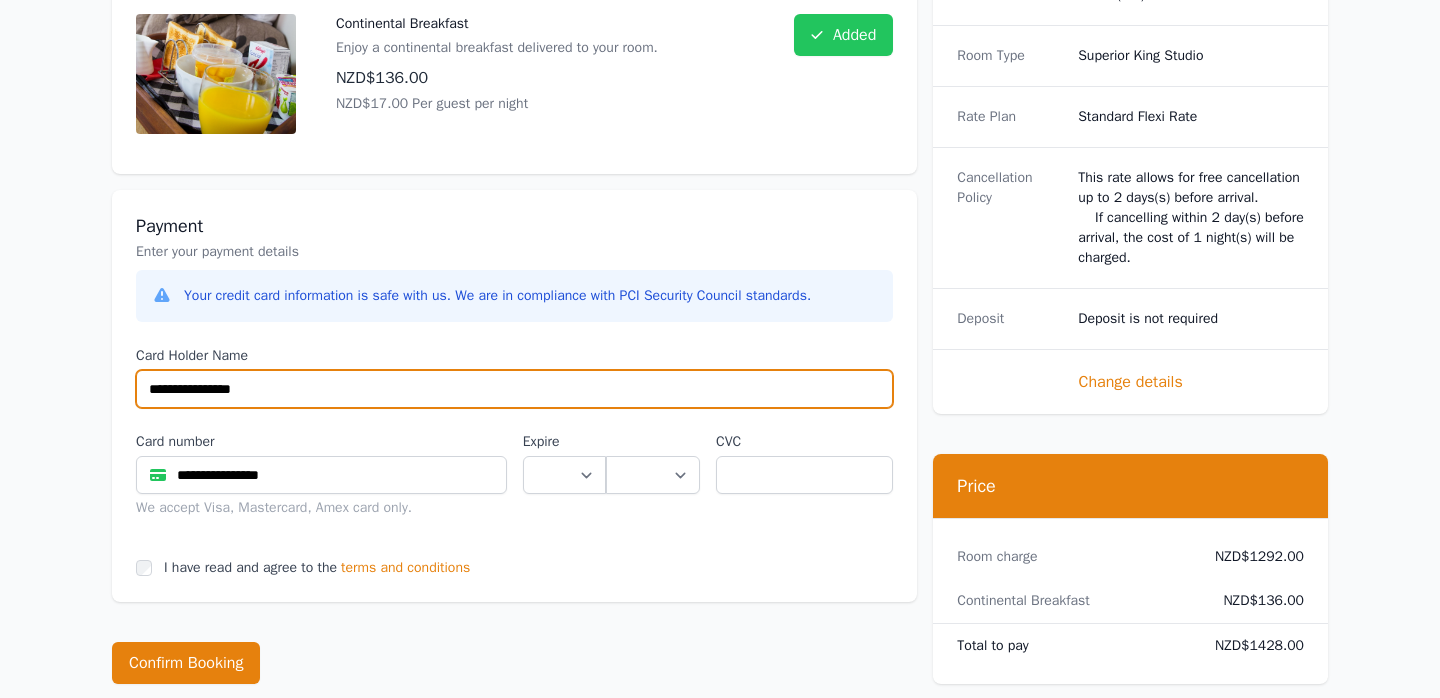 click on "**********" at bounding box center (514, 389) 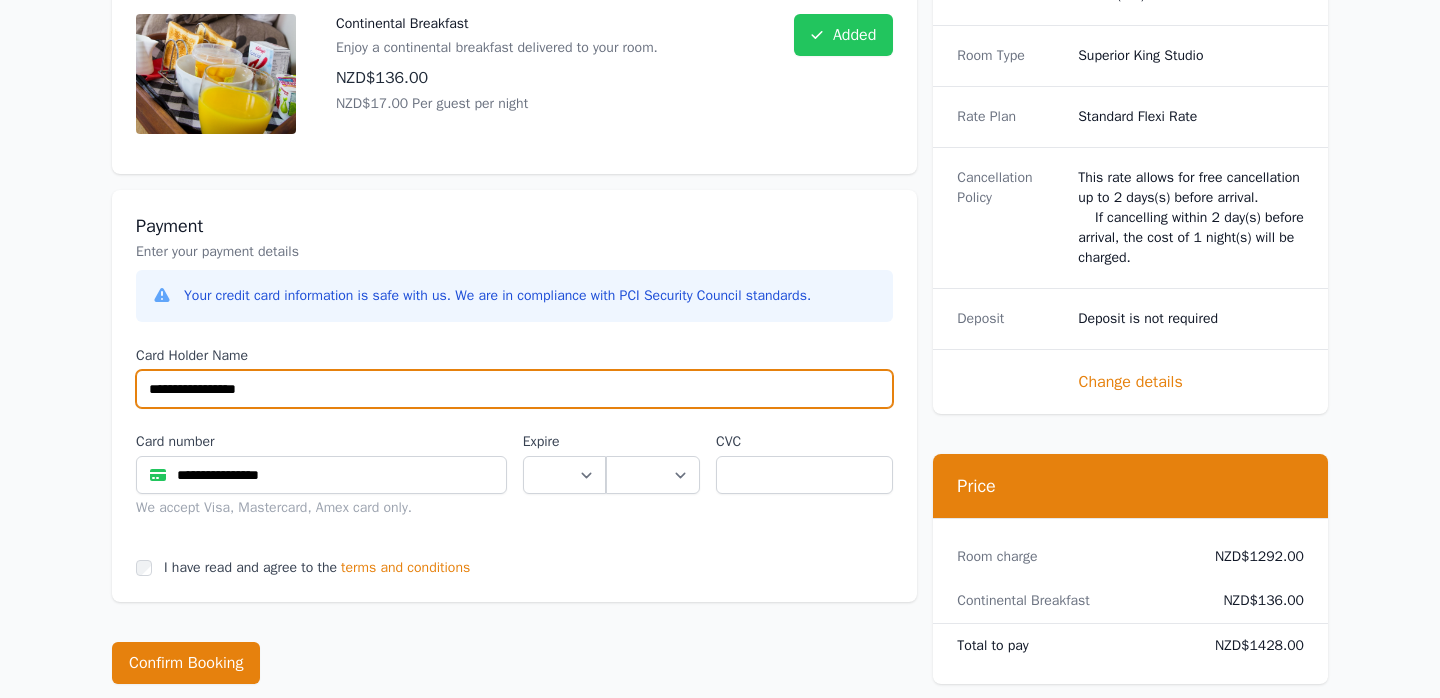 type on "**********" 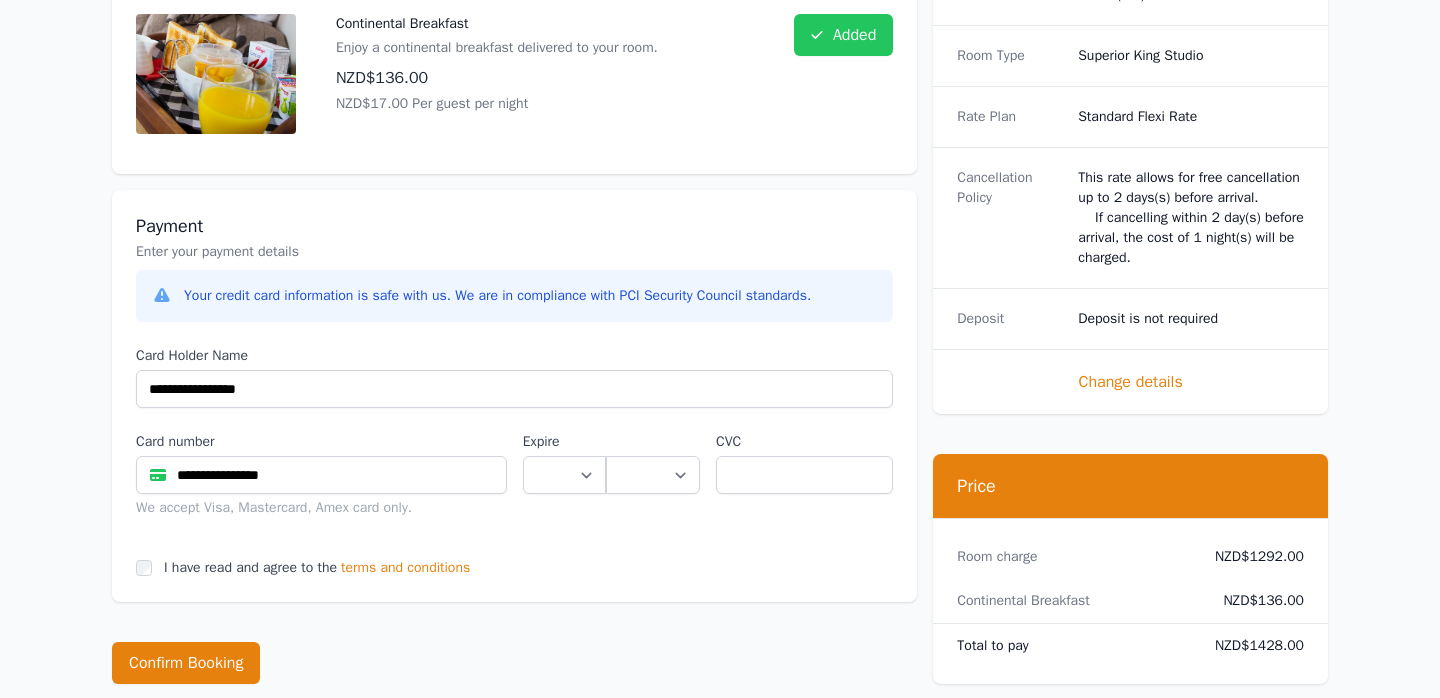 click on "**********" at bounding box center (514, 396) 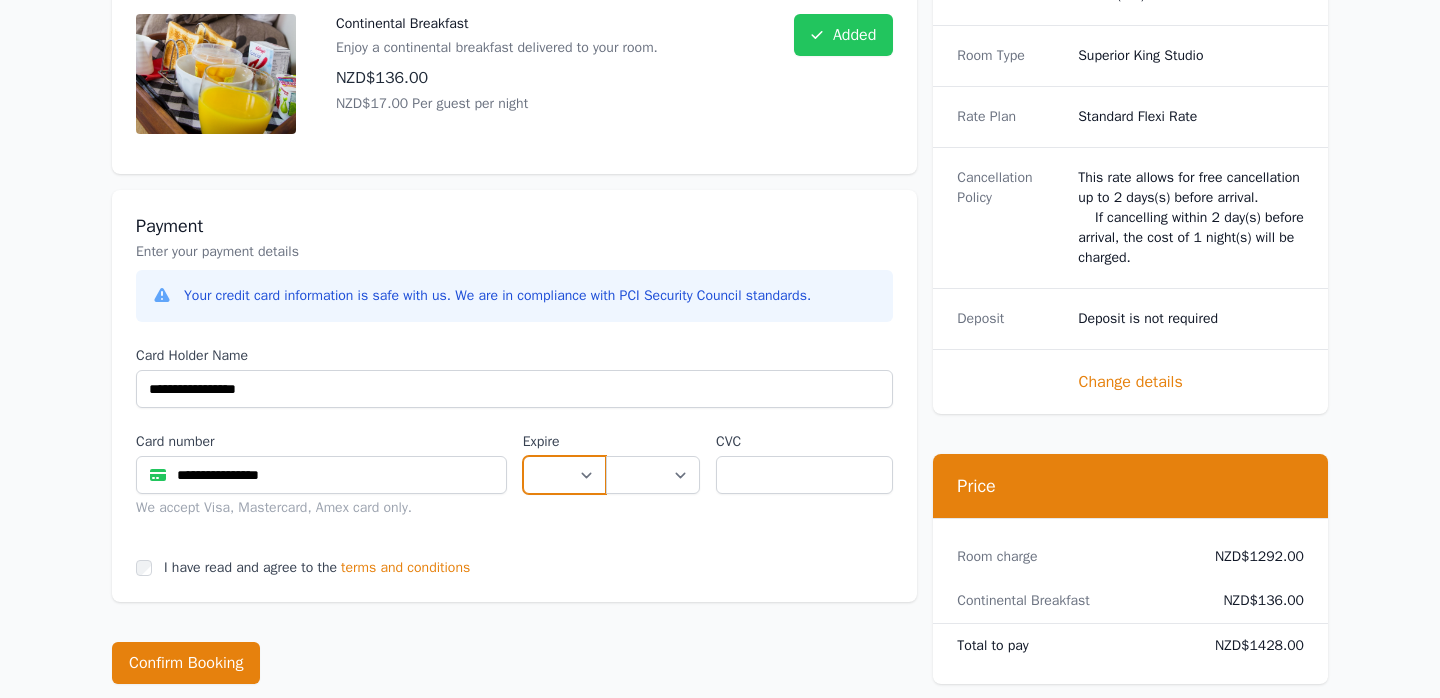 click on "** ** ** ** ** ** ** ** ** ** ** **" at bounding box center [564, 475] 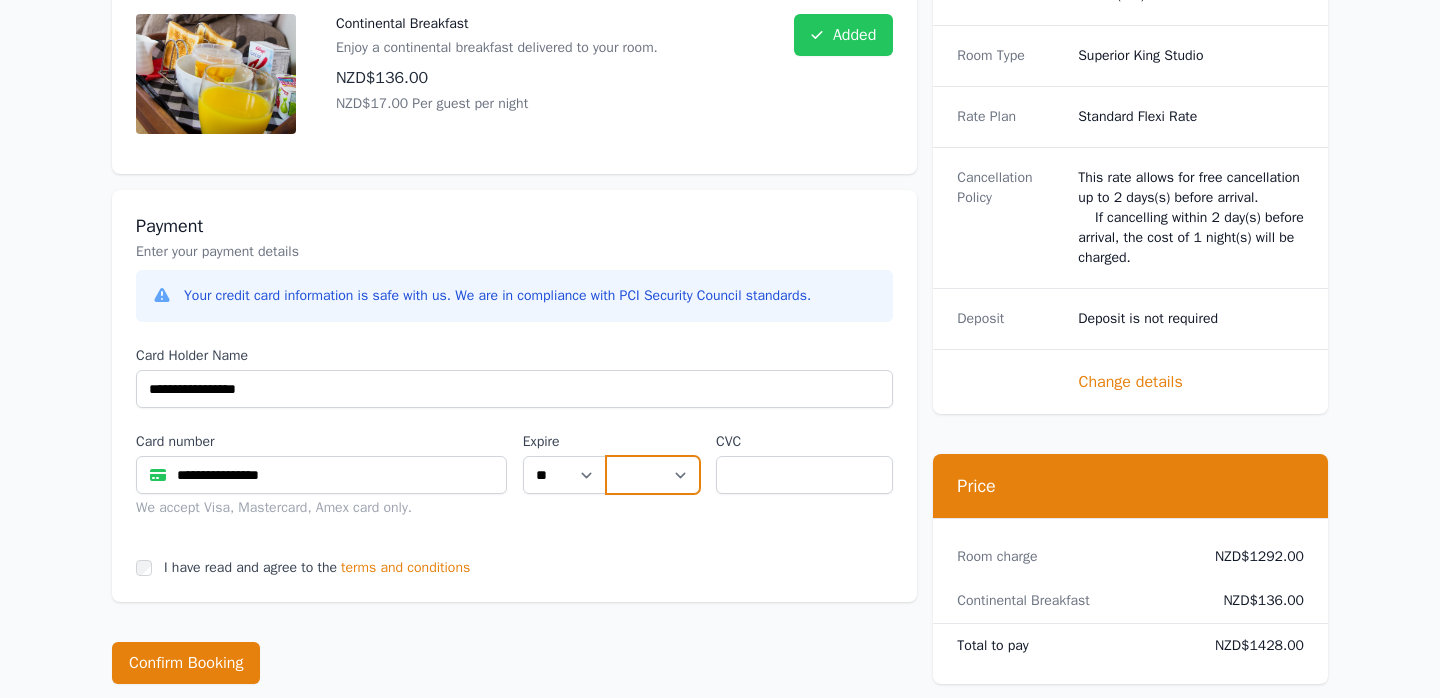 click on "**** **** **** **** **** **** **** **** ****" at bounding box center [653, 475] 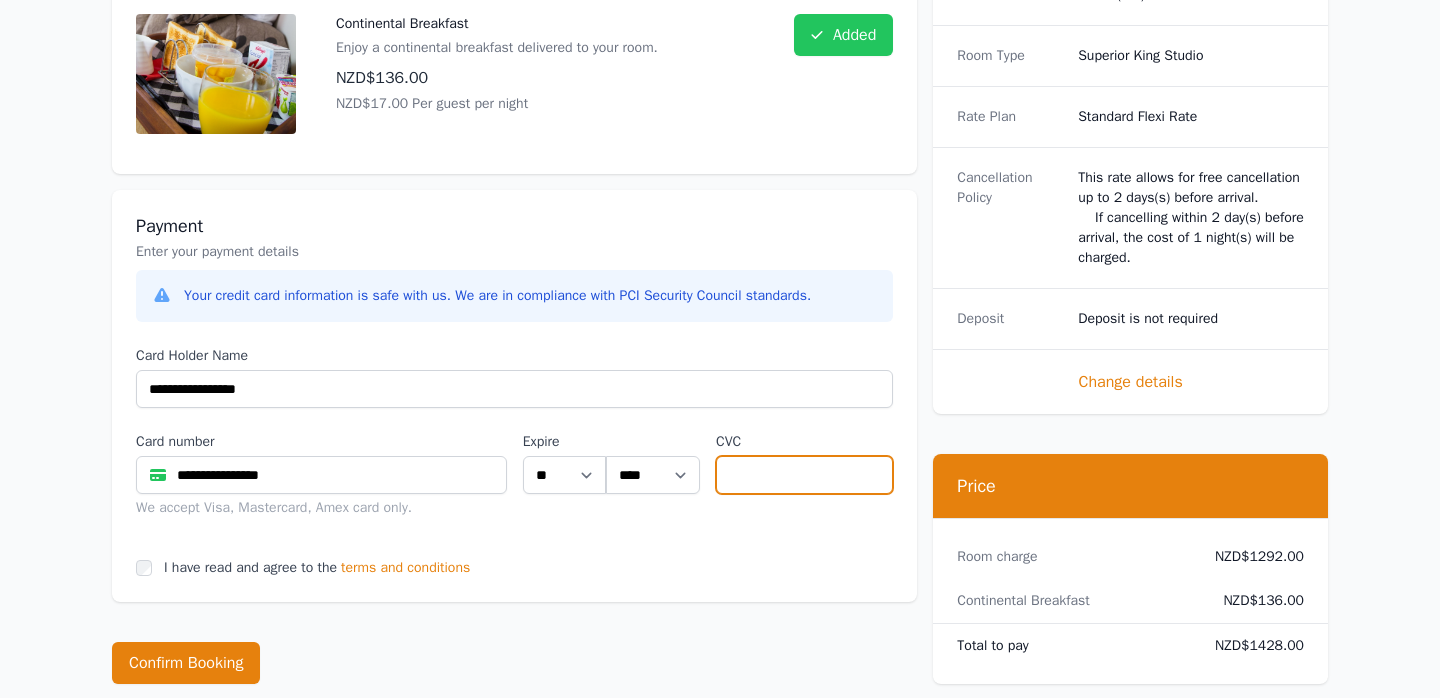 click at bounding box center (804, 475) 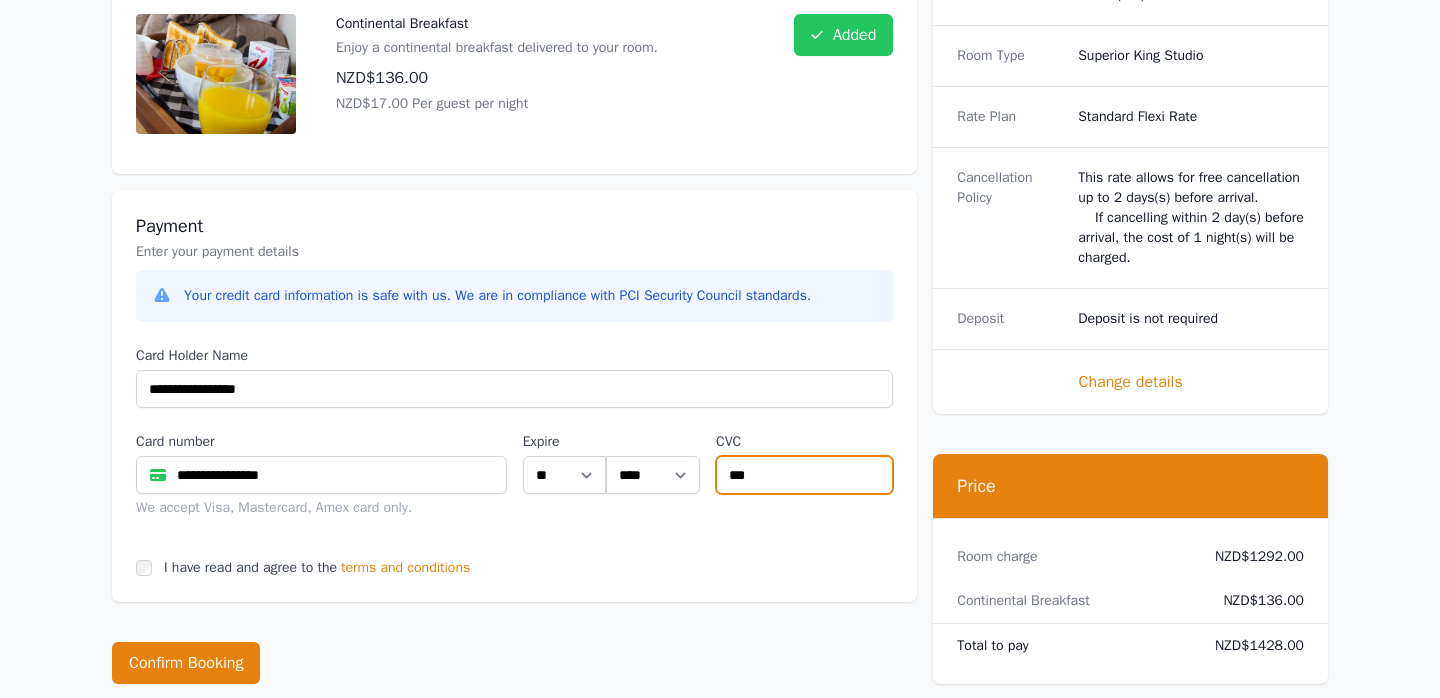 type on "***" 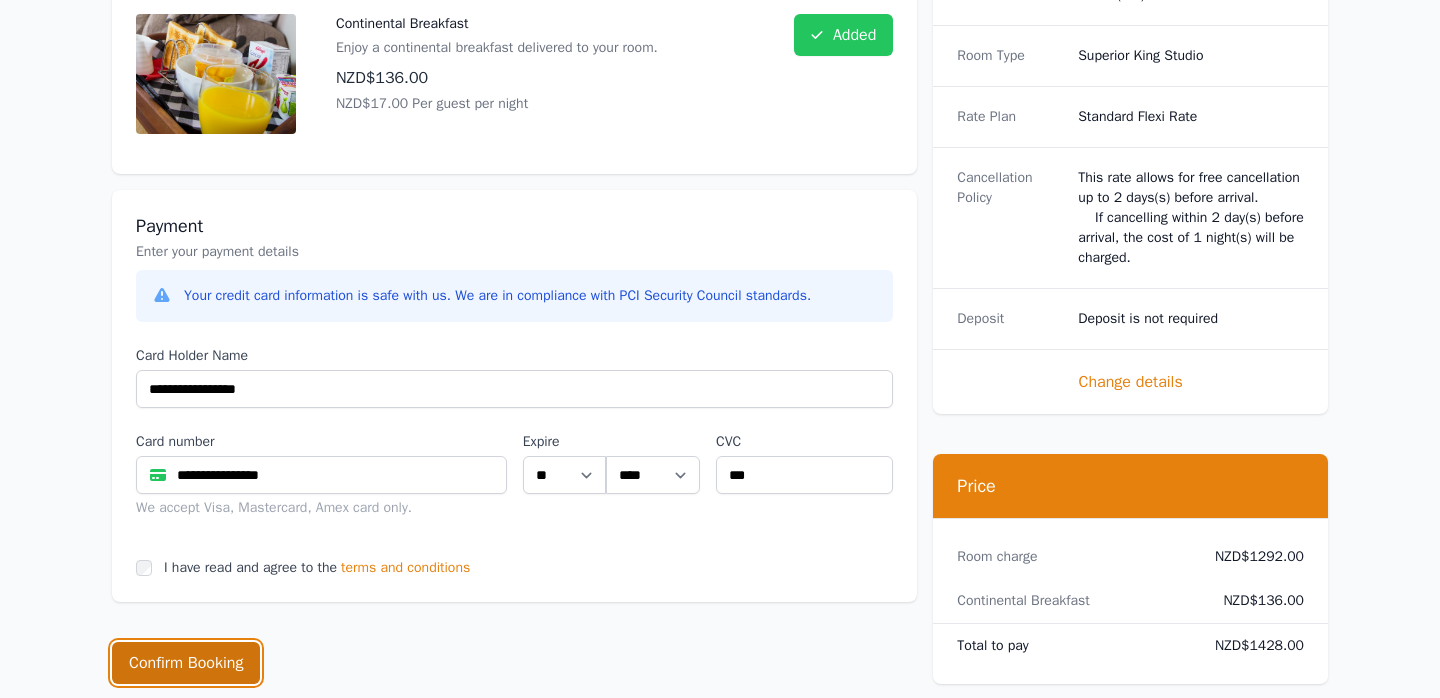 click on "Confirm Booking" at bounding box center [186, 663] 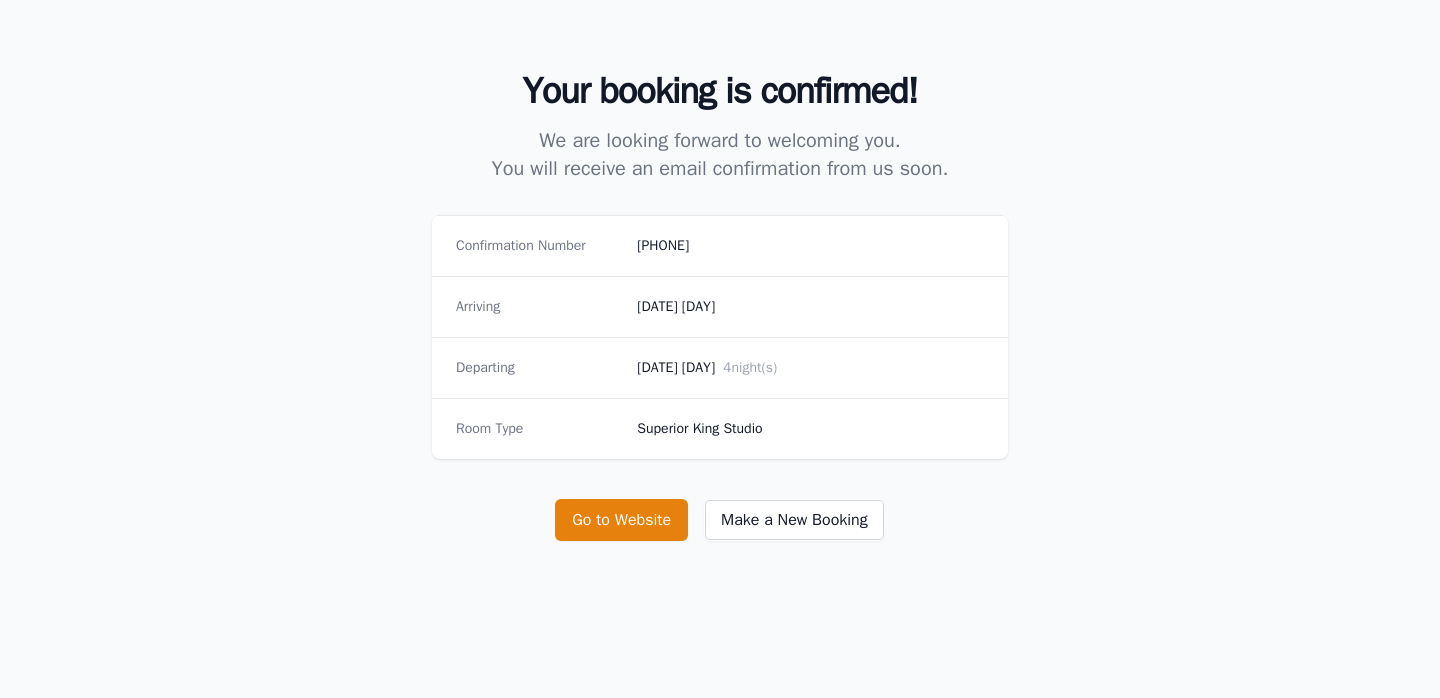 scroll, scrollTop: 191, scrollLeft: 0, axis: vertical 